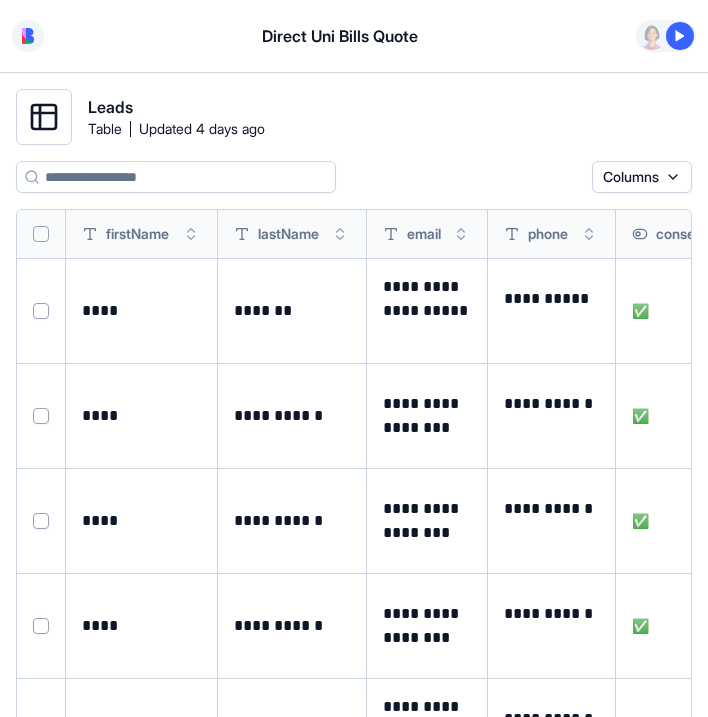 scroll, scrollTop: 0, scrollLeft: 0, axis: both 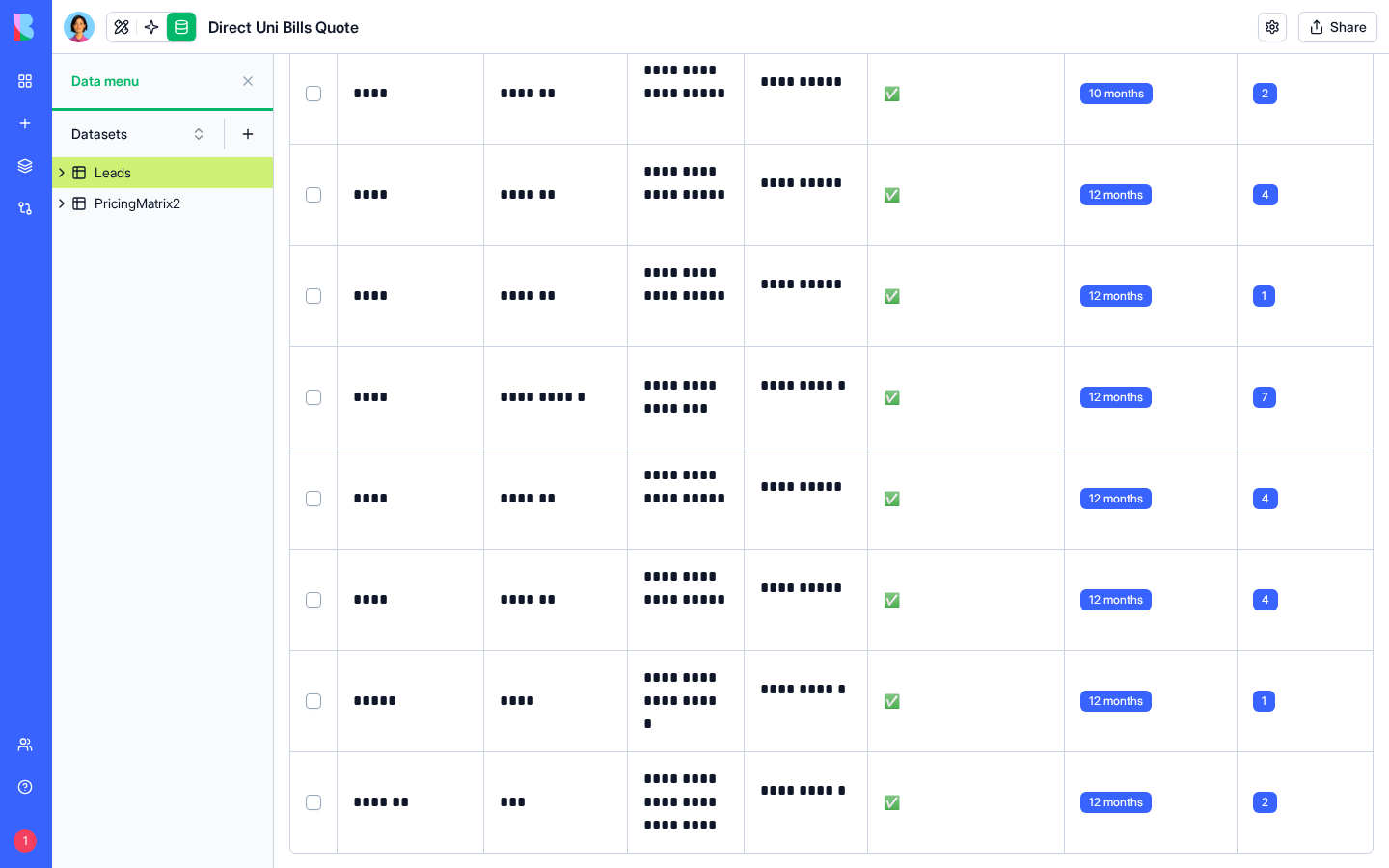 click at bounding box center (248, 81) 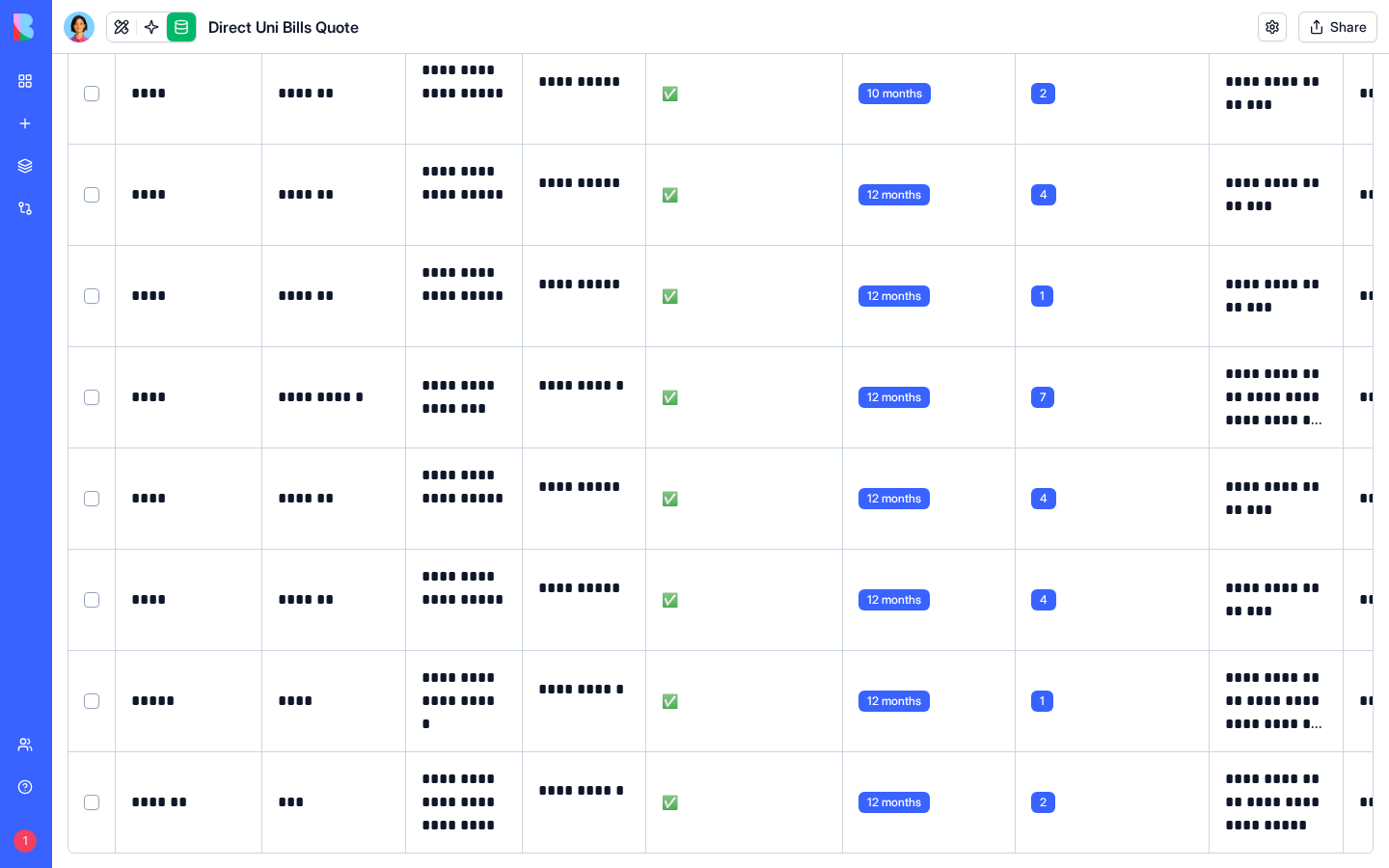 click at bounding box center [181, 27] 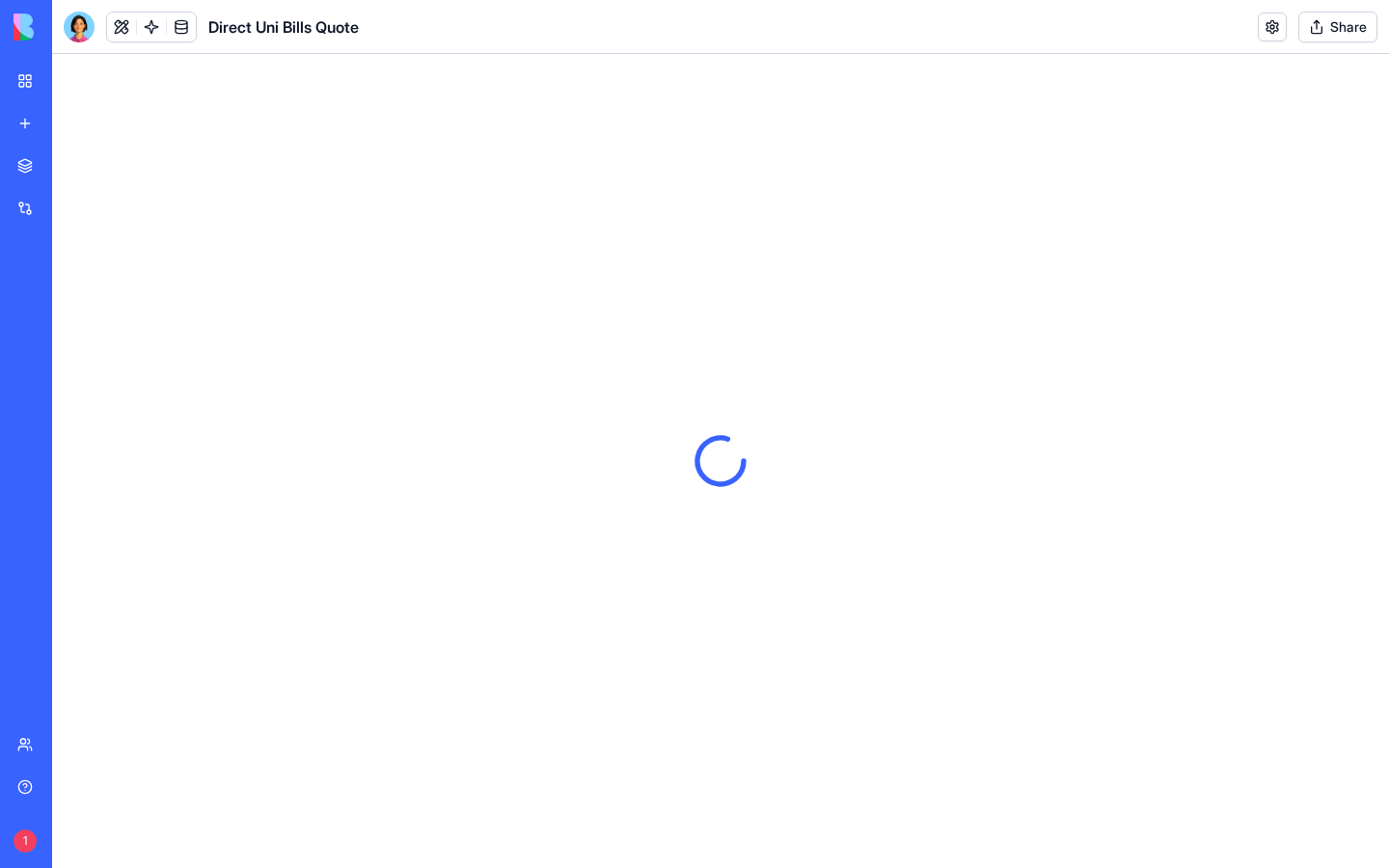 scroll, scrollTop: 0, scrollLeft: 0, axis: both 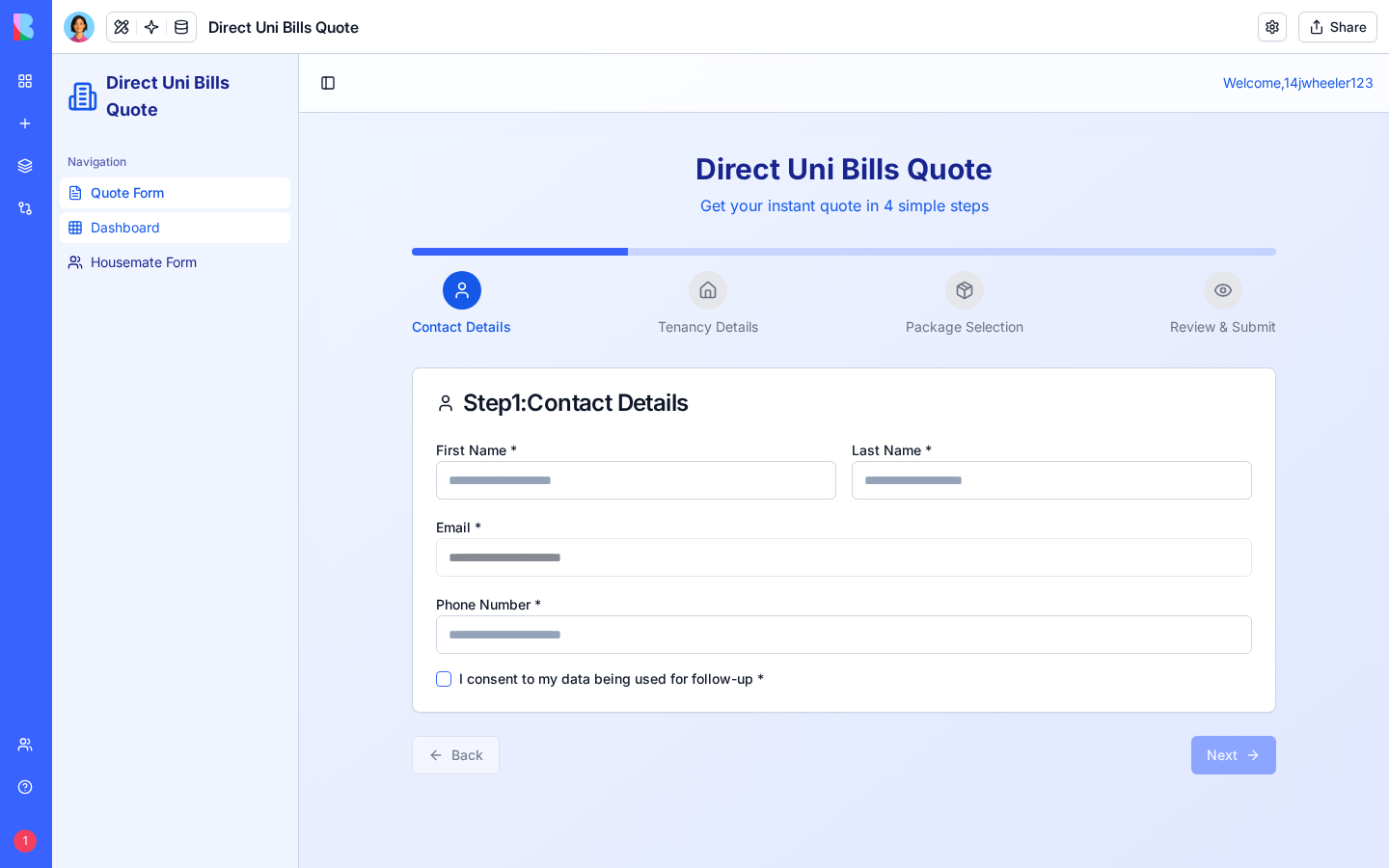 click on "Dashboard" at bounding box center [125, 228] 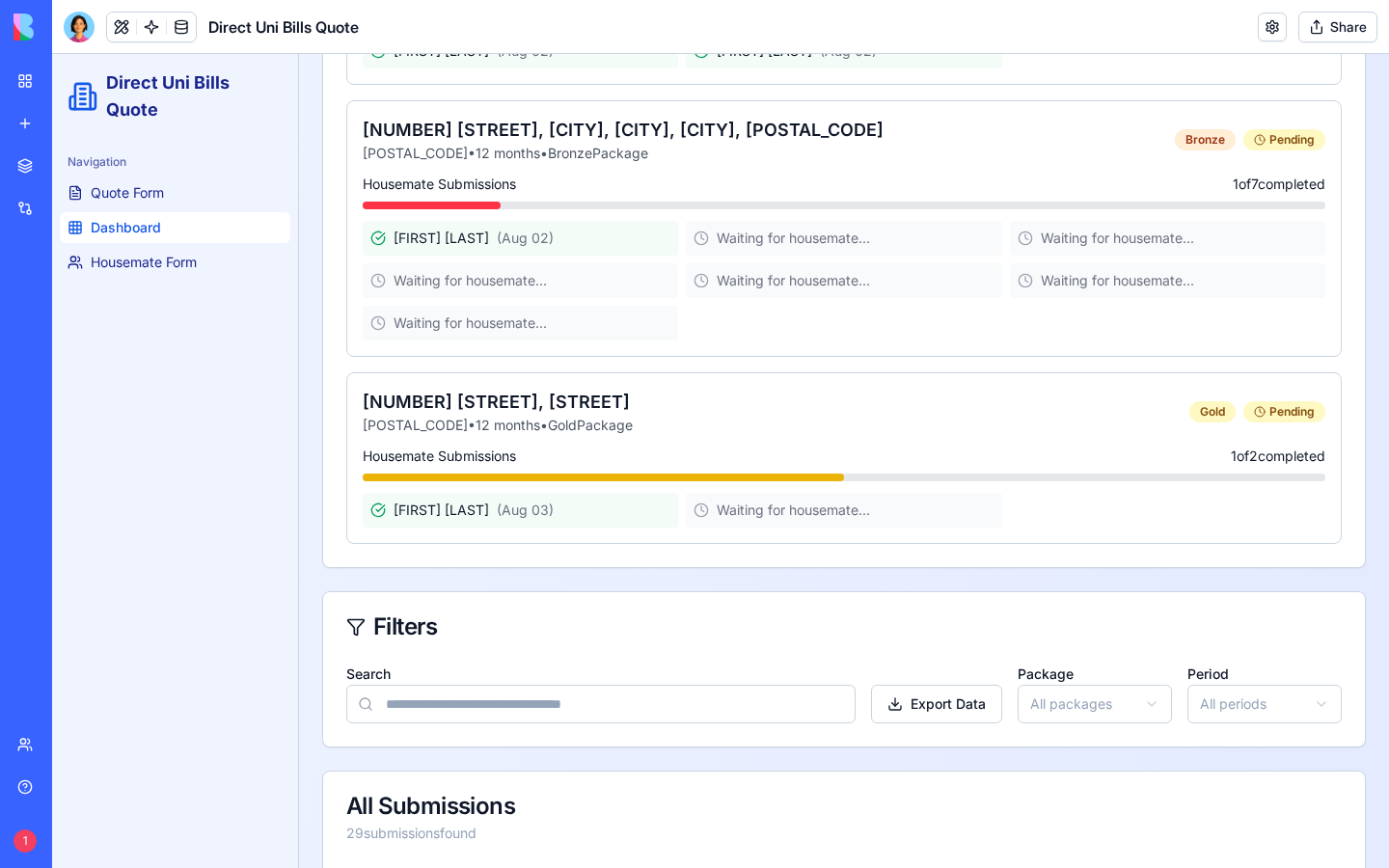 scroll, scrollTop: 2399, scrollLeft: 0, axis: vertical 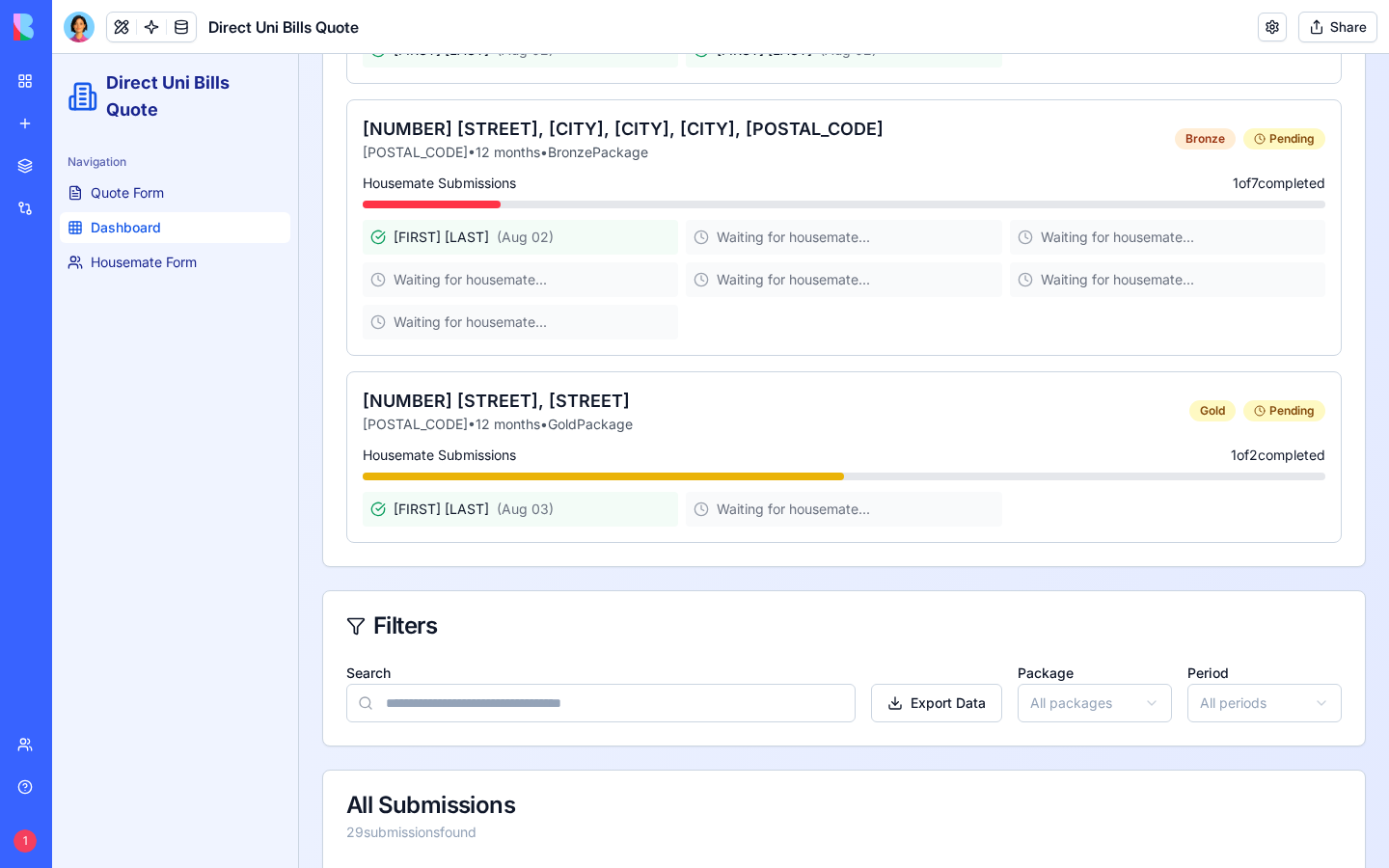 click on "Waiting for housemate..." at bounding box center (843, 509) 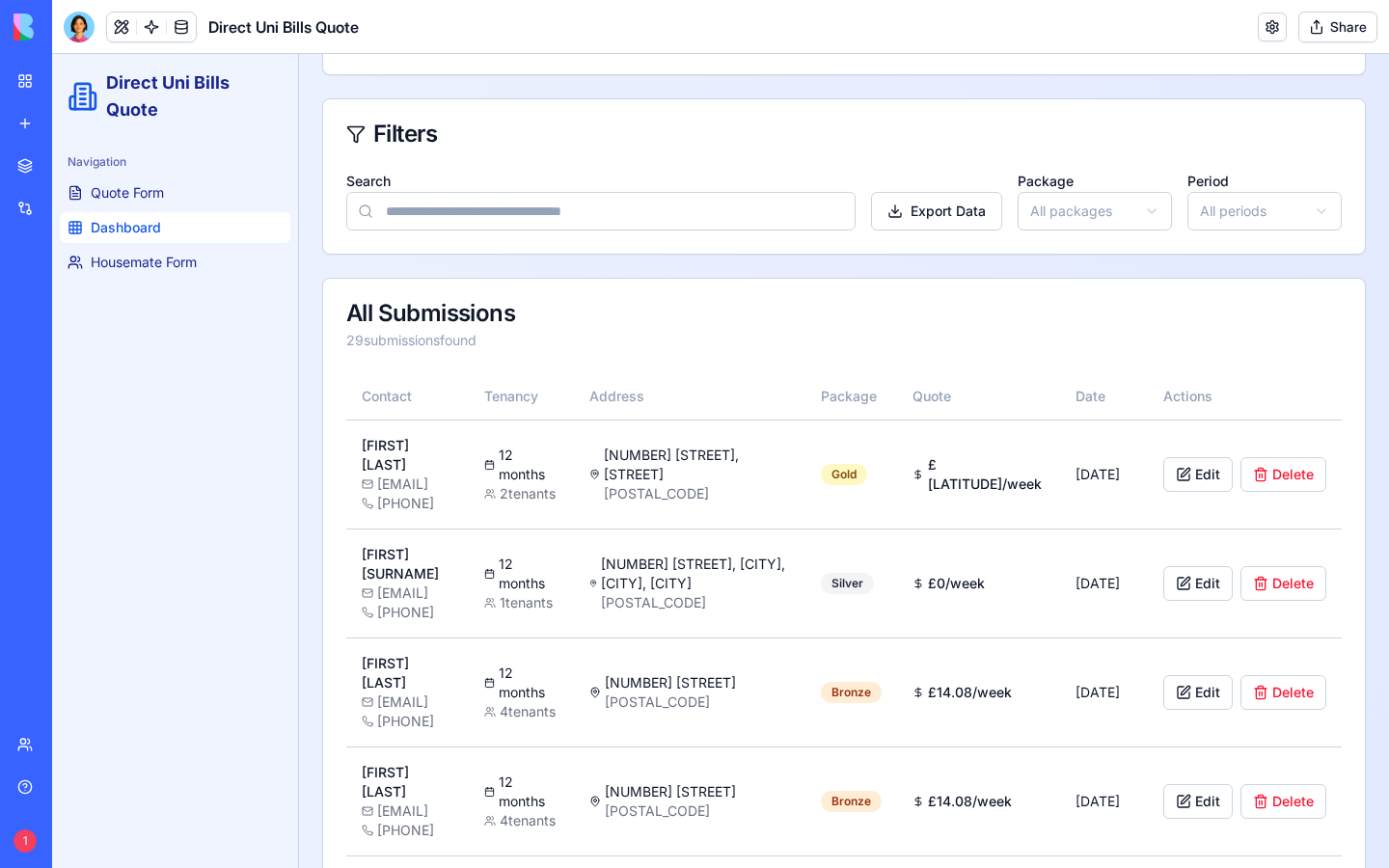 scroll, scrollTop: 2907, scrollLeft: 0, axis: vertical 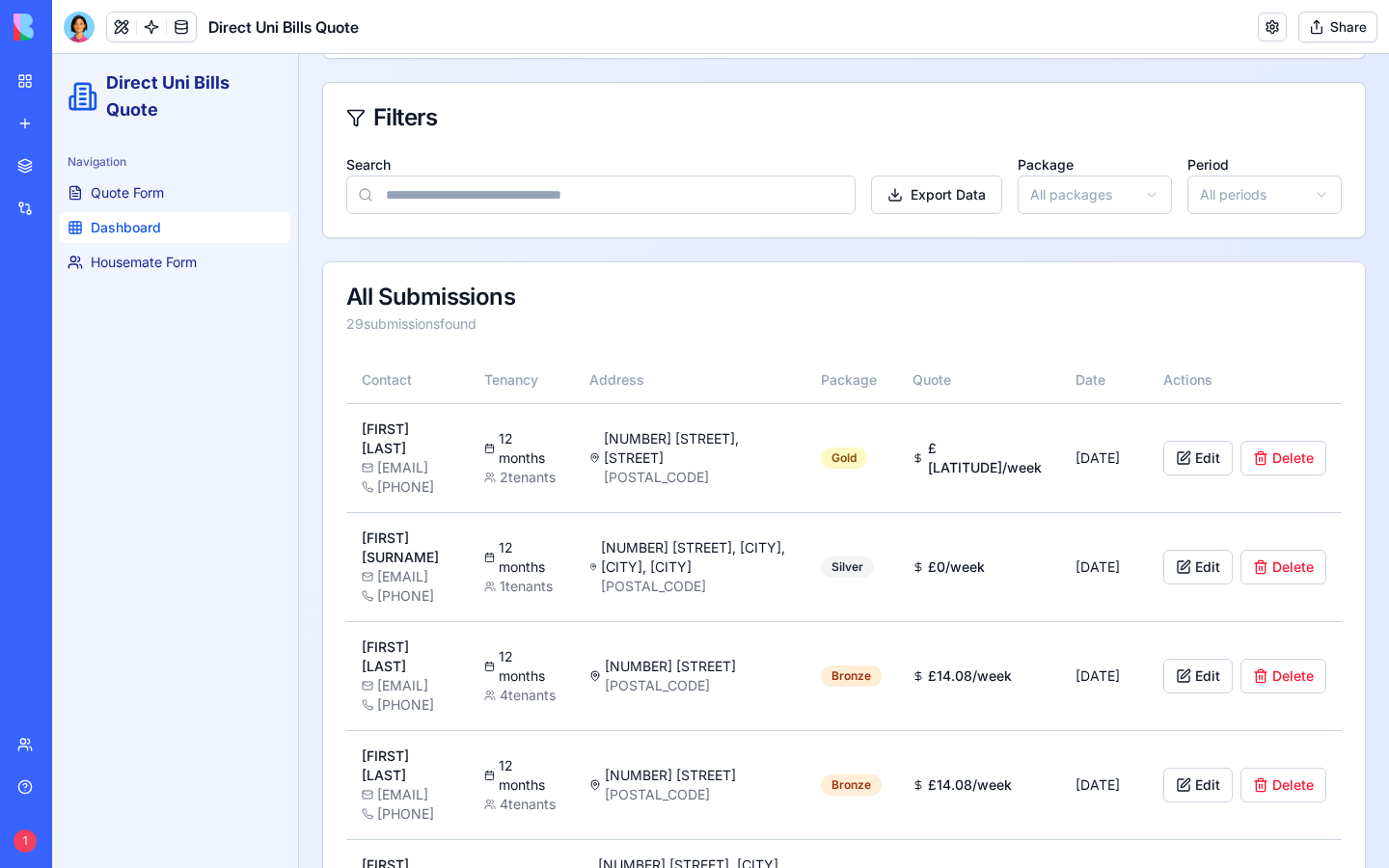 click on "Search" at bounding box center [601, 195] 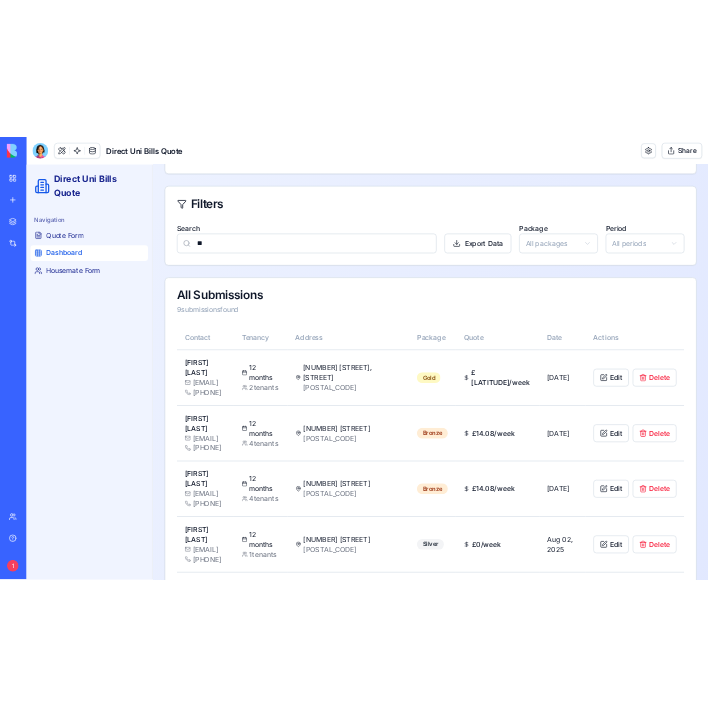 scroll, scrollTop: 1174, scrollLeft: 0, axis: vertical 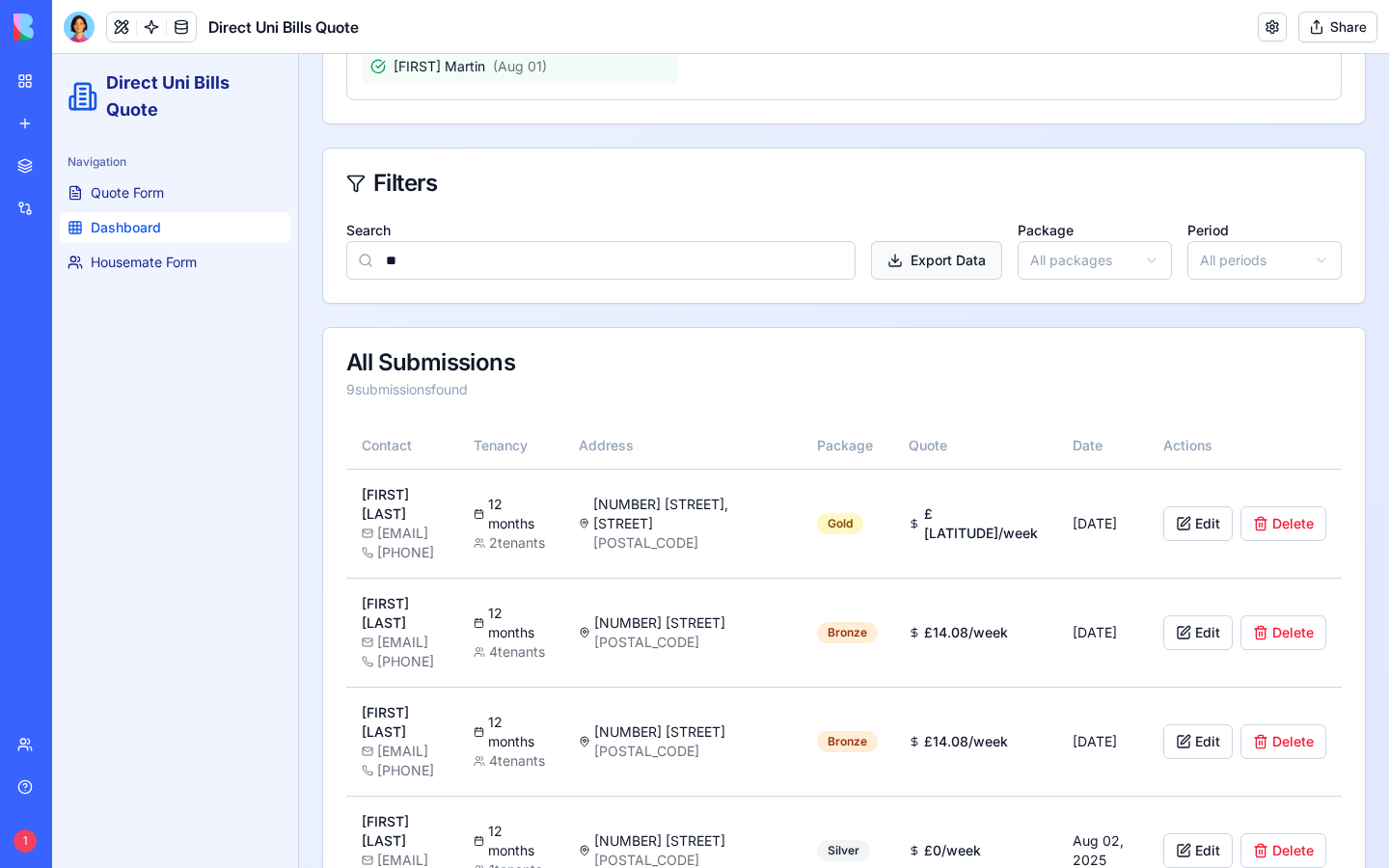 type on "**" 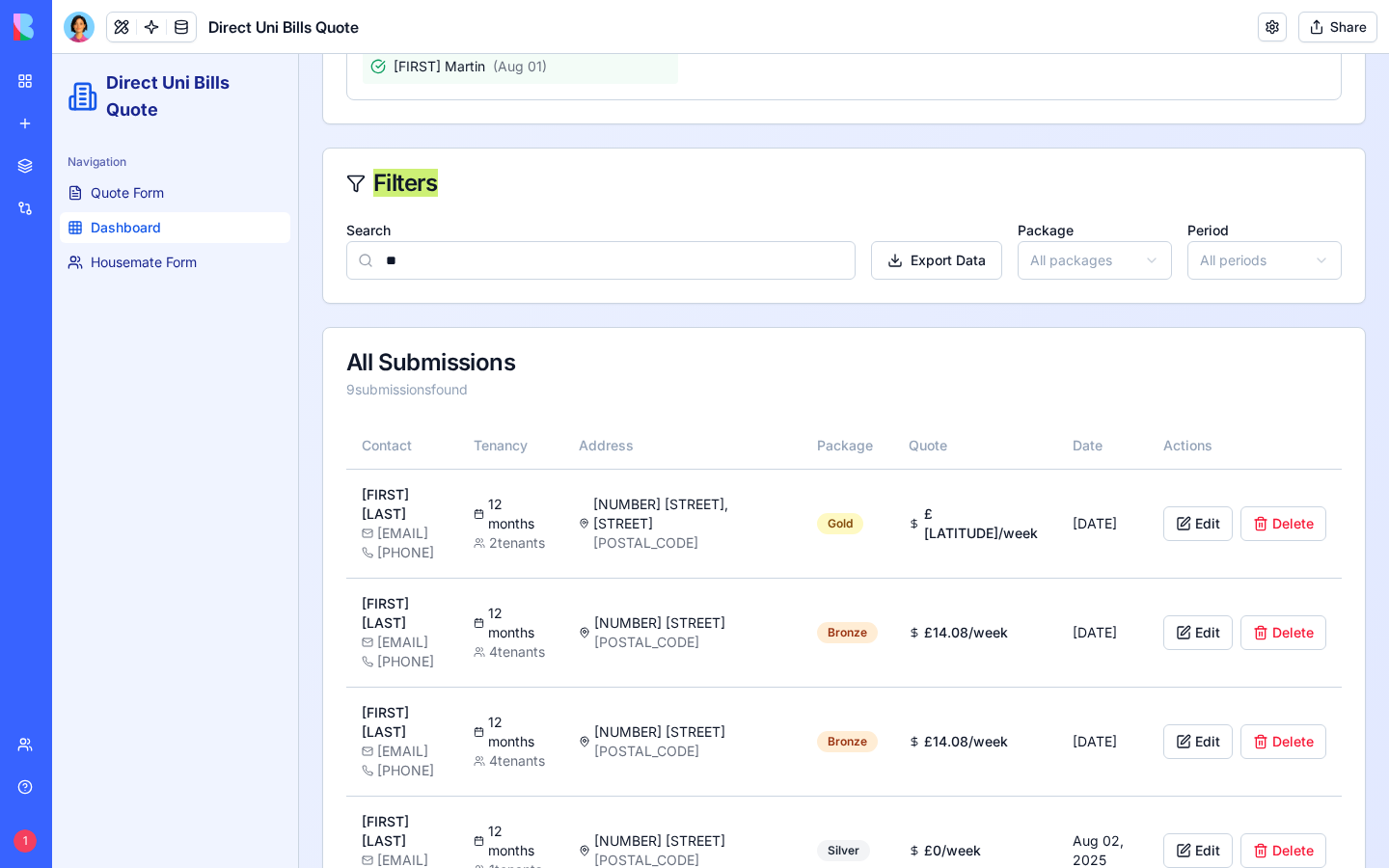 click on "Filters" at bounding box center (844, 183) 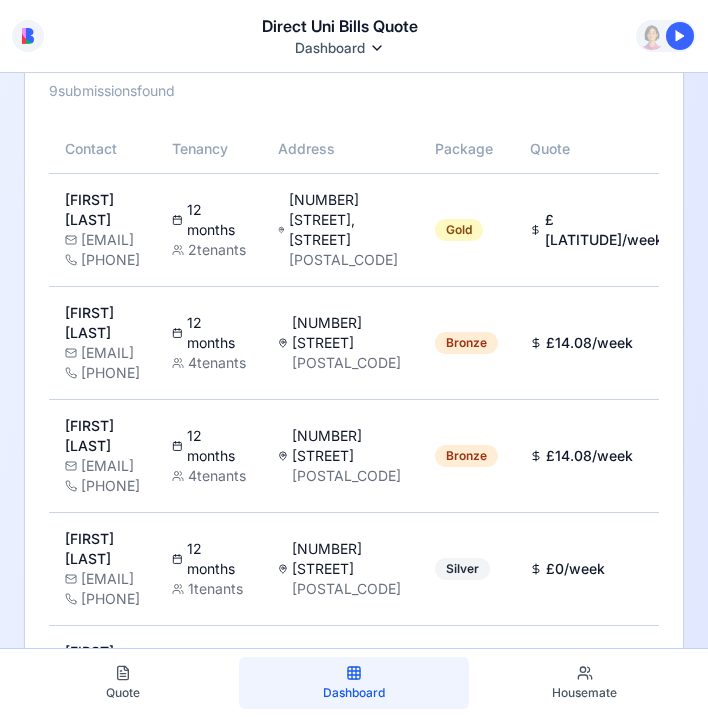 scroll, scrollTop: 2032, scrollLeft: 0, axis: vertical 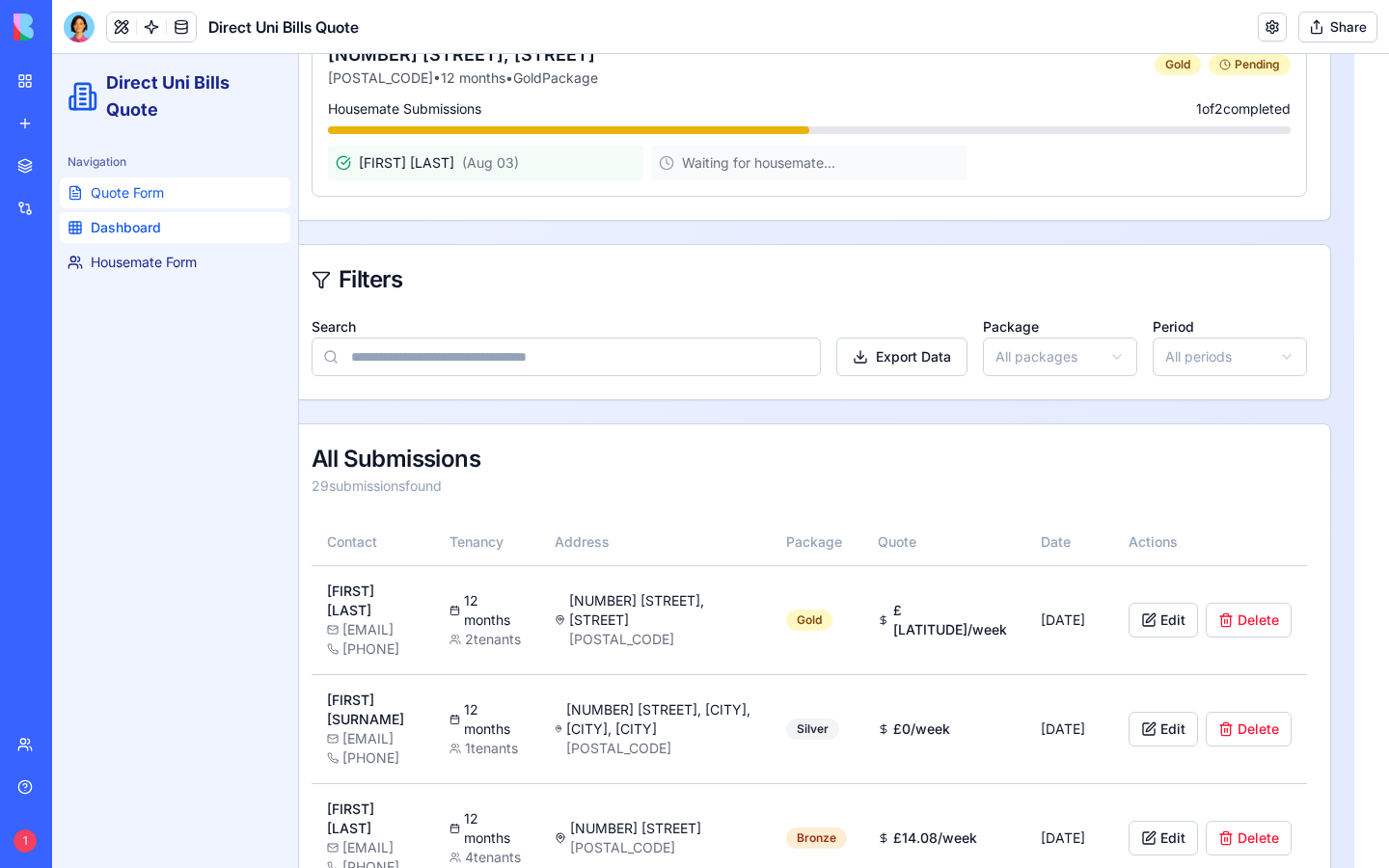 click on "Quote Form" at bounding box center (175, 193) 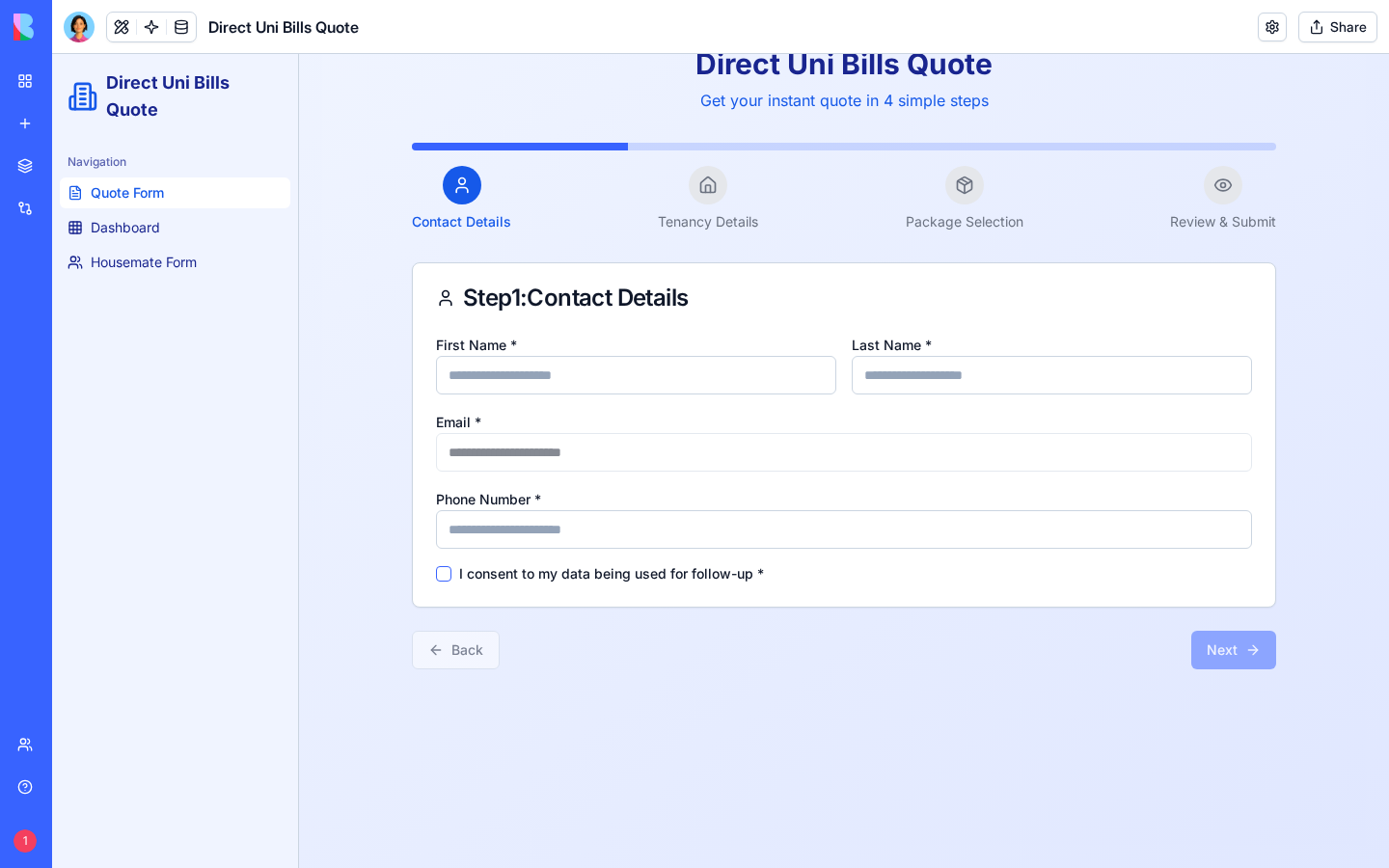 click on "First Name *" at bounding box center (636, 375) 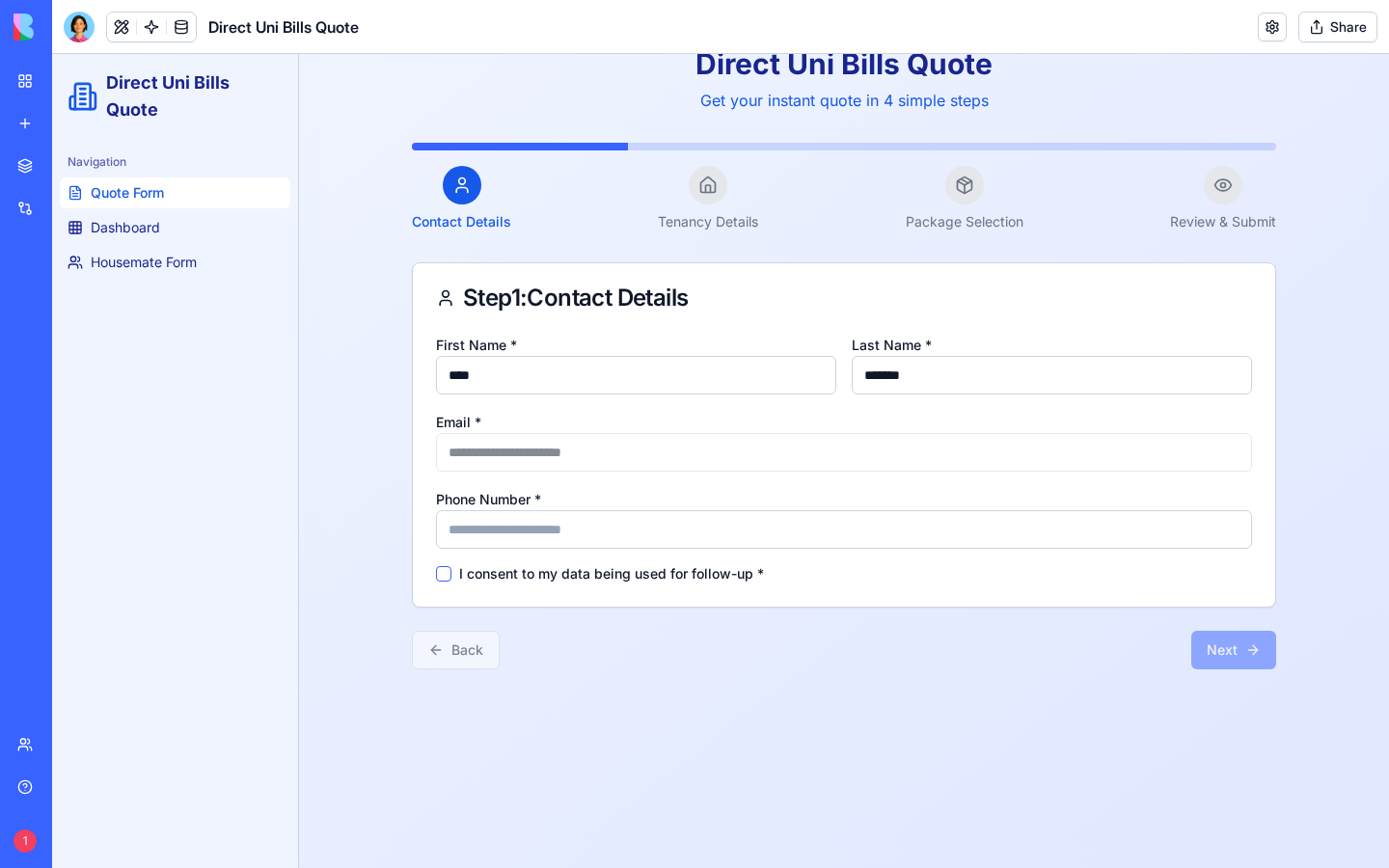 type on "**********" 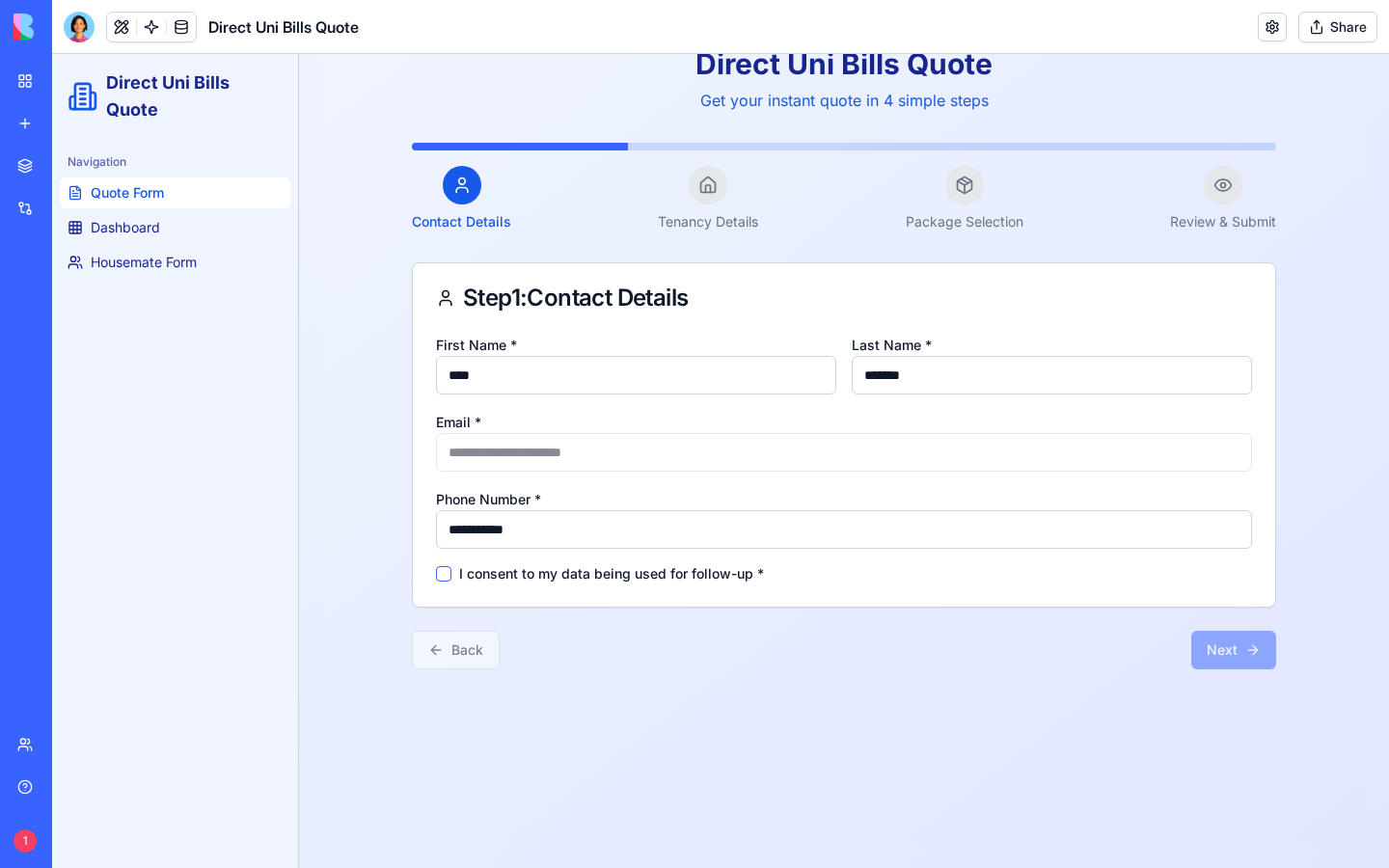 click on "I consent to my data being used for follow-up *" at bounding box center [612, 574] 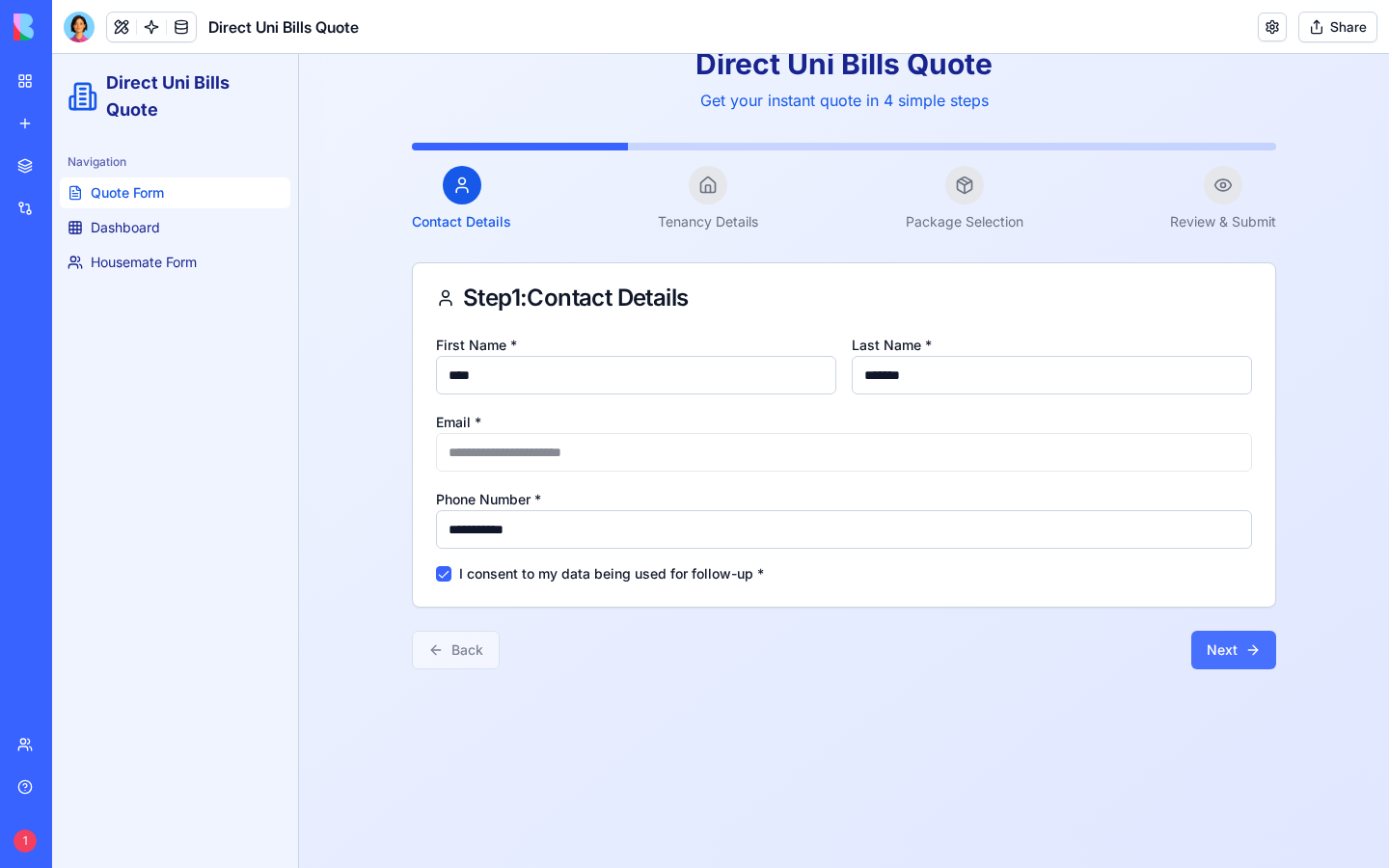 click on "Next" at bounding box center [1234, 650] 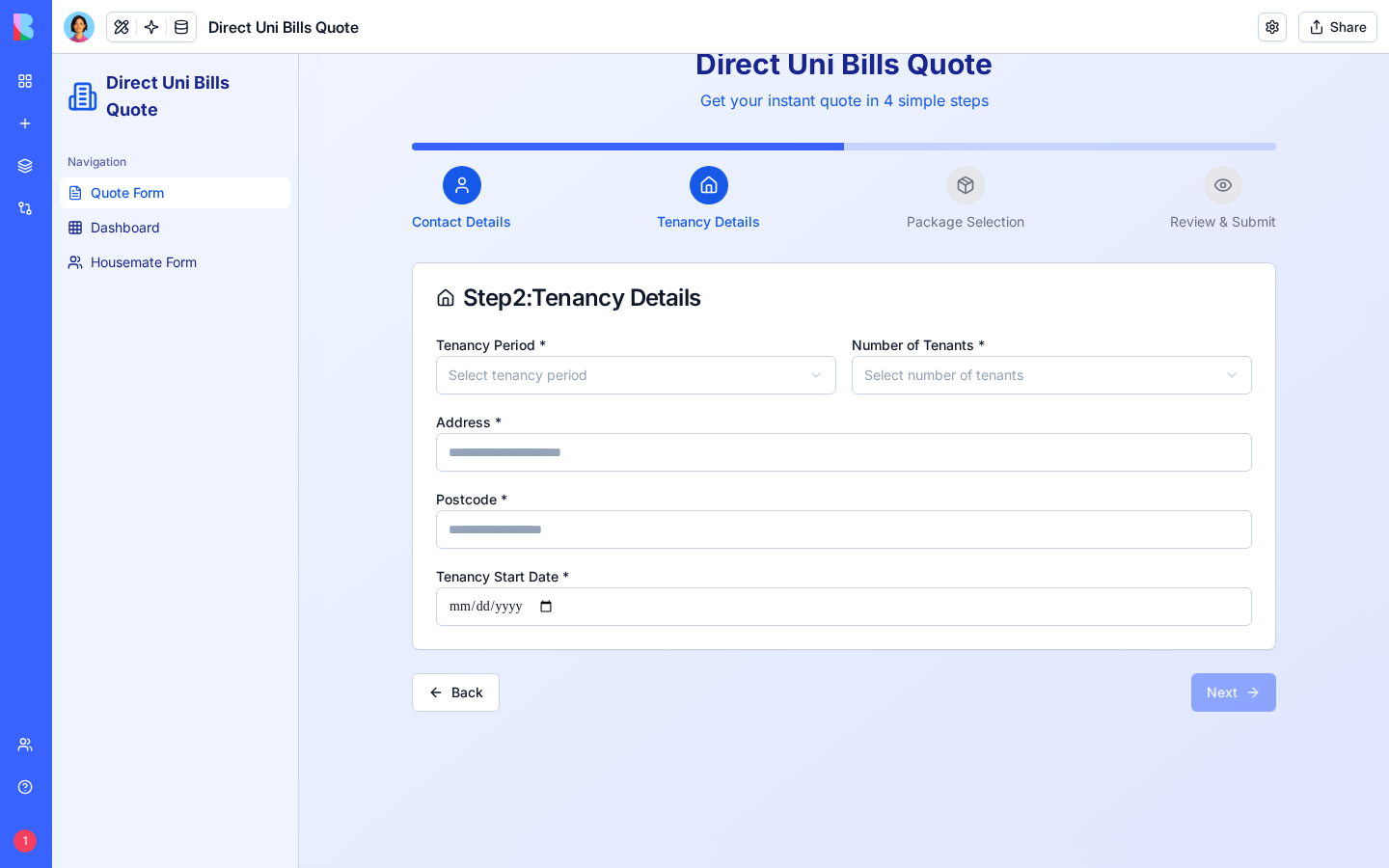 click on "Welcome, [USERNAME] Direct Uni Bills Quote Get your instant quote in 4 simple steps Contact Details Tenancy Details Package Selection Review & Submit Step 2 : Tenancy Details Tenancy Period * Select tenancy period Number of Tenants * Select number of tenants Address * Postcode * Tenancy Start Date * Back Next" at bounding box center [721, 408] 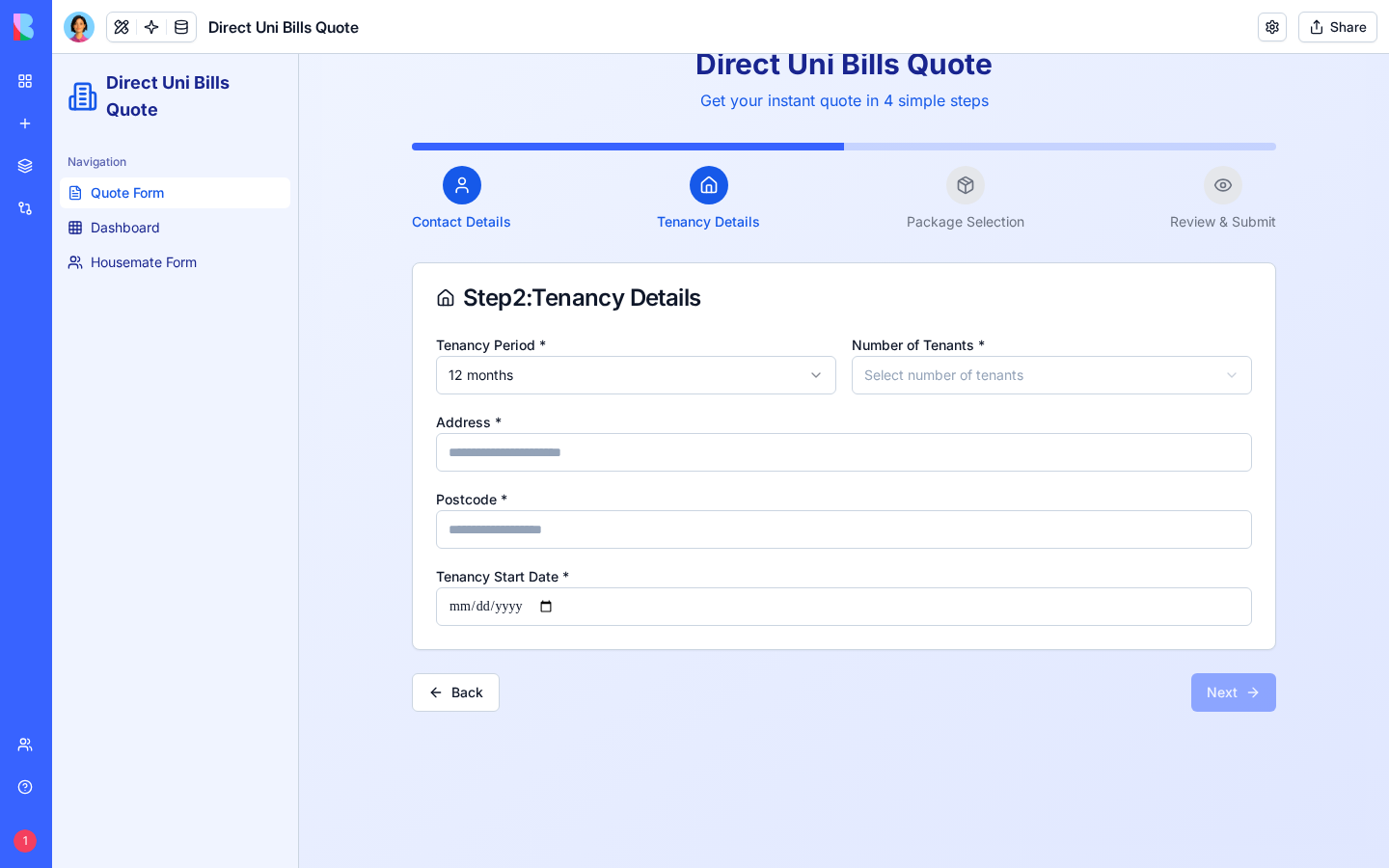 click on "Welcome, [USERNAME] Direct Uni Bills Quote Get your instant quote in 4 simple steps Contact Details Tenancy Details Package Selection Review & Submit Step 2 : Tenancy Details Tenancy Period * 12 months Number of Tenants * Select number of tenants Address * Postcode * Tenancy Start Date * Back Next" at bounding box center (721, 408) 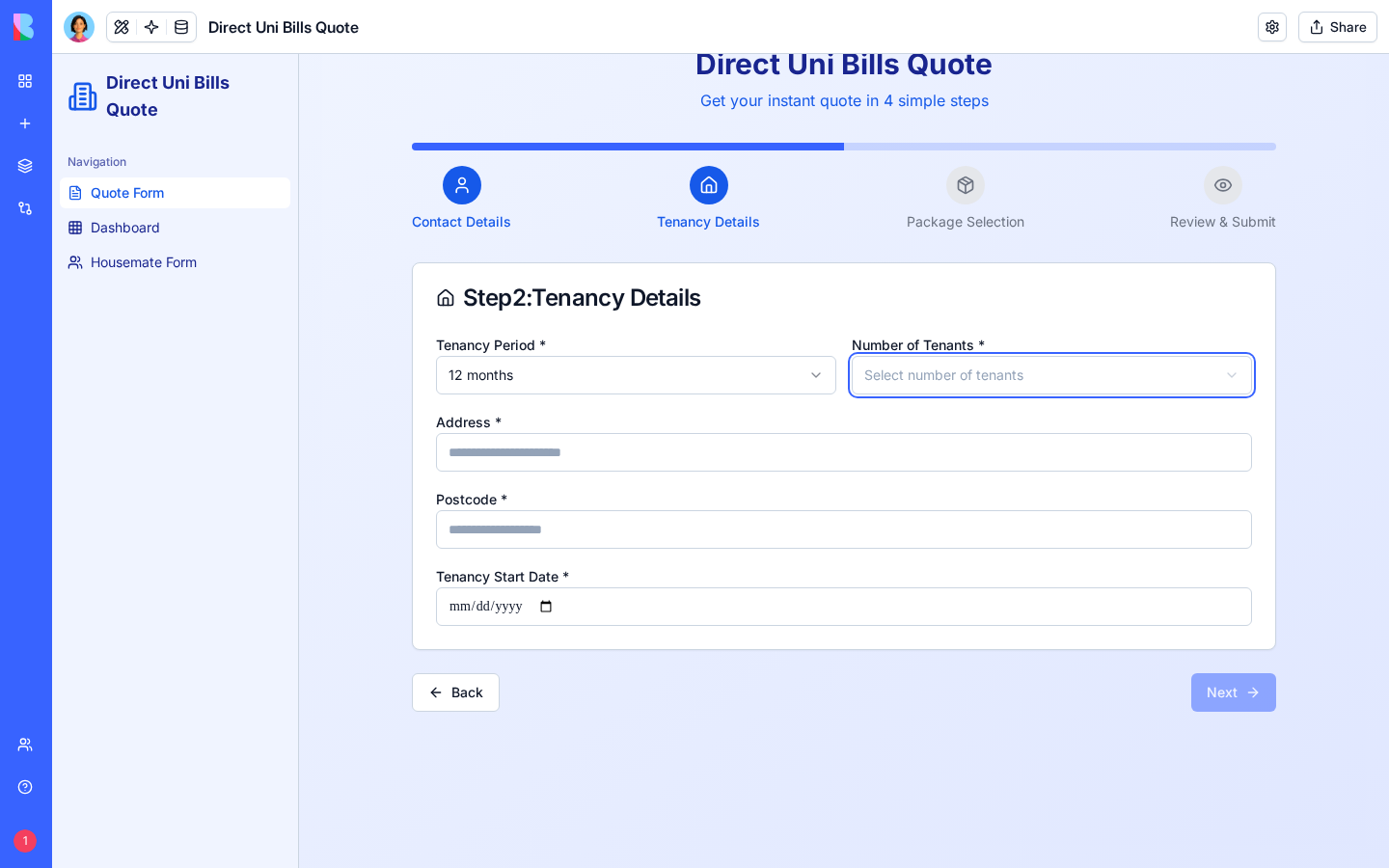 click on "Welcome, [USERNAME] Direct Uni Bills Quote Get your instant quote in 4 simple steps Contact Details Tenancy Details Package Selection Review & Submit Step 2 : Tenancy Details Tenancy Period * 12 months Number of Tenants * Select number of tenants Address * Postcode * Tenancy Start Date * Back Next" at bounding box center [721, 408] 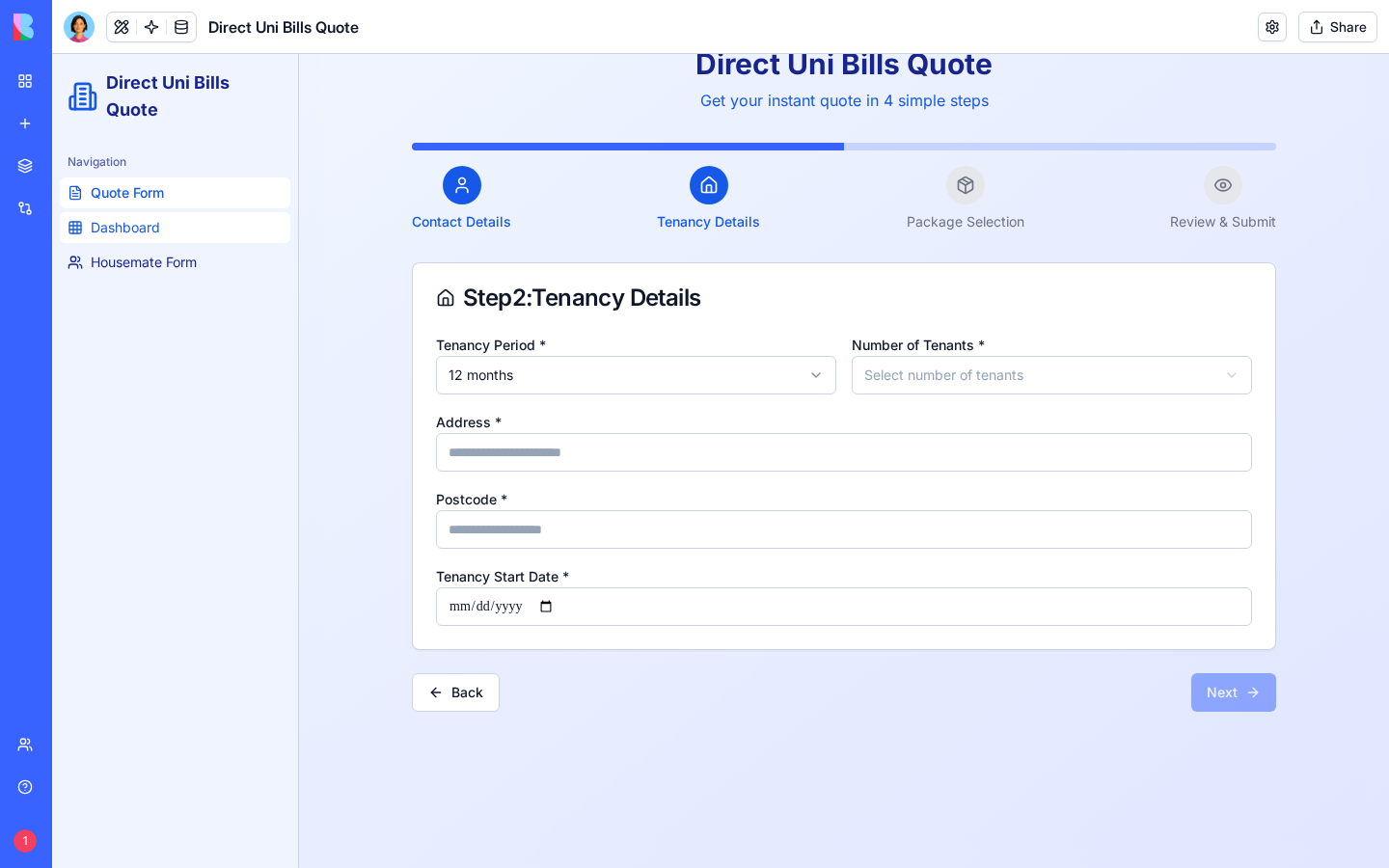 click on "Dashboard" at bounding box center (125, 228) 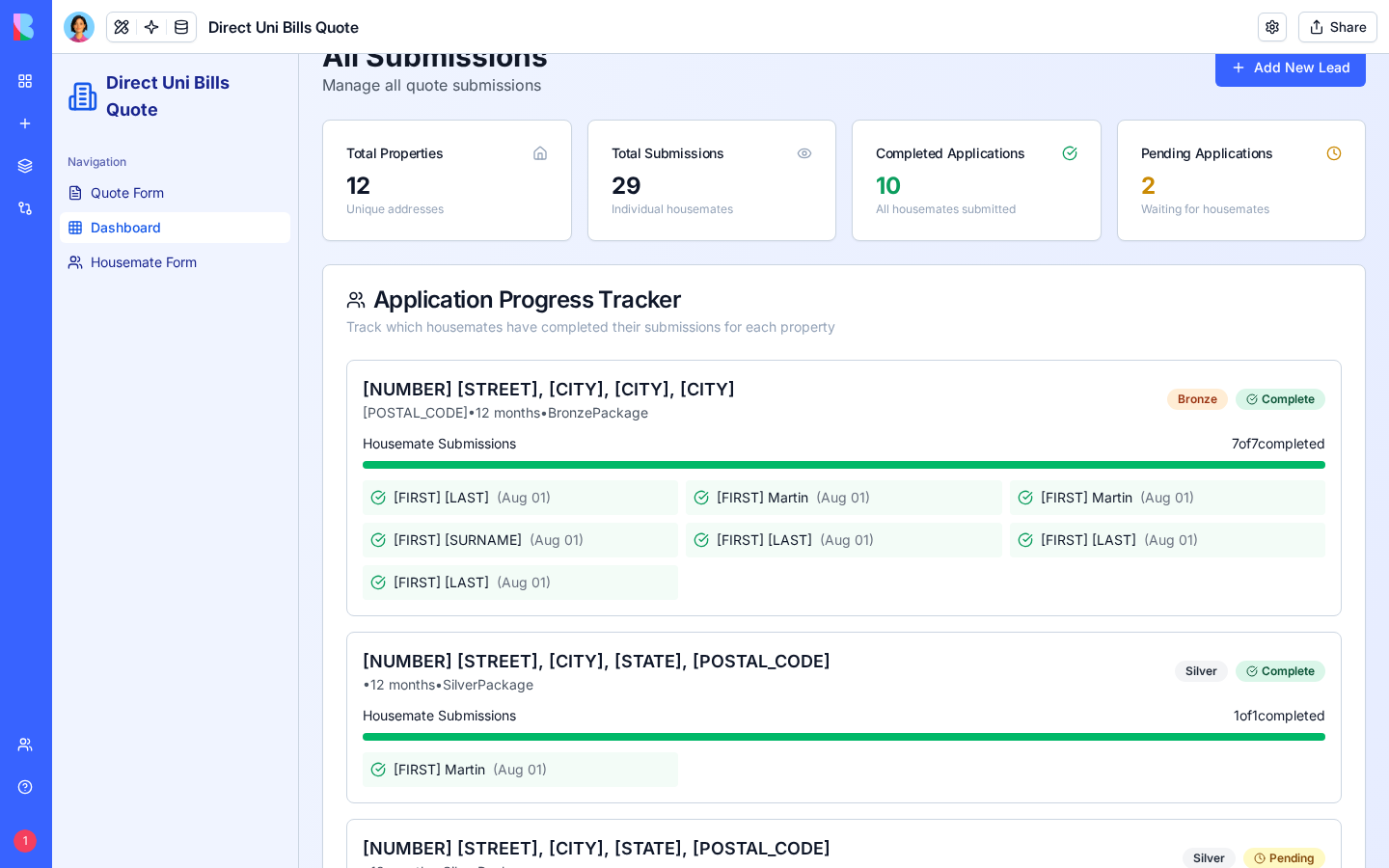 scroll, scrollTop: 57, scrollLeft: 0, axis: vertical 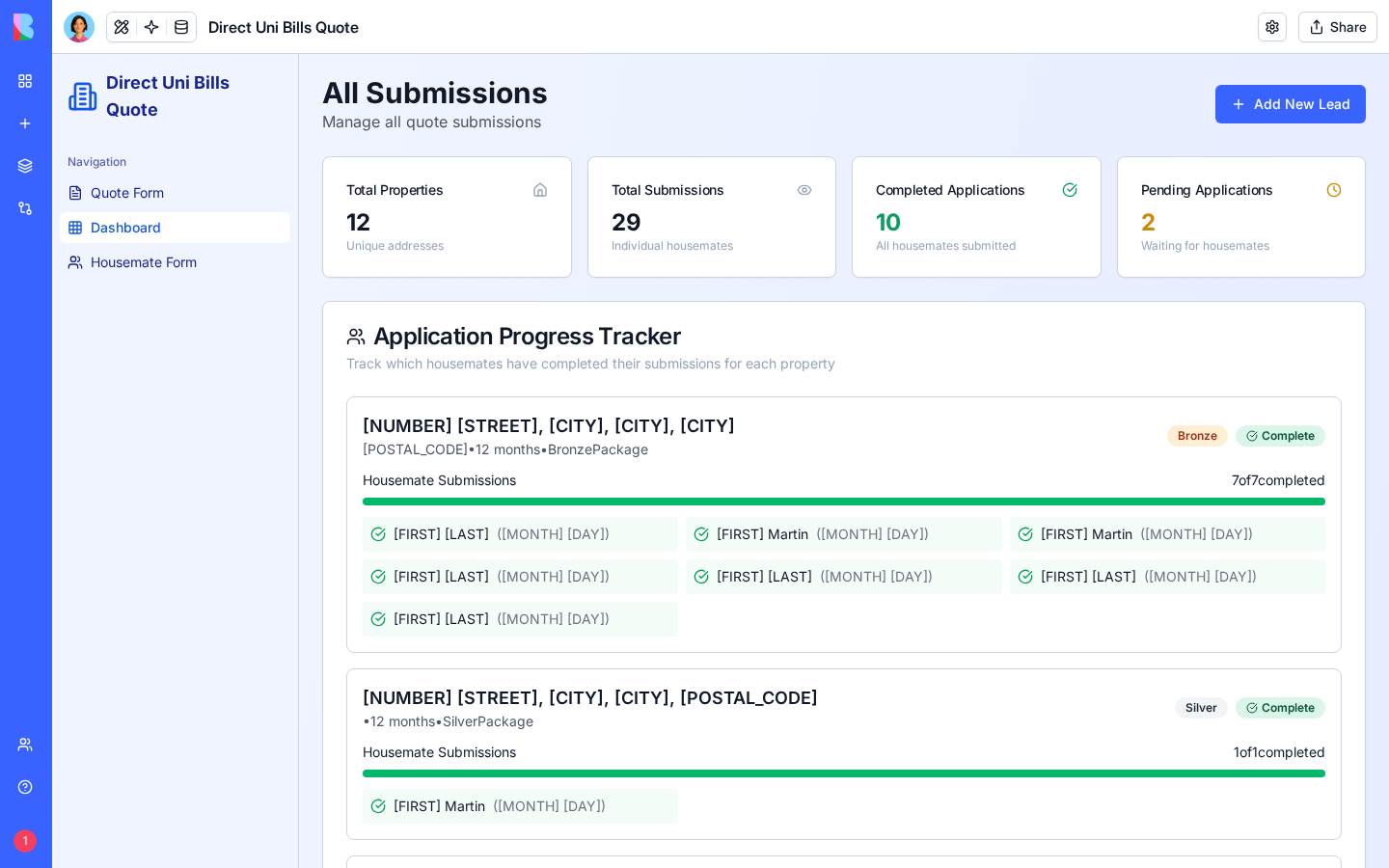 click on "Pending Applications" at bounding box center [1241, 182] 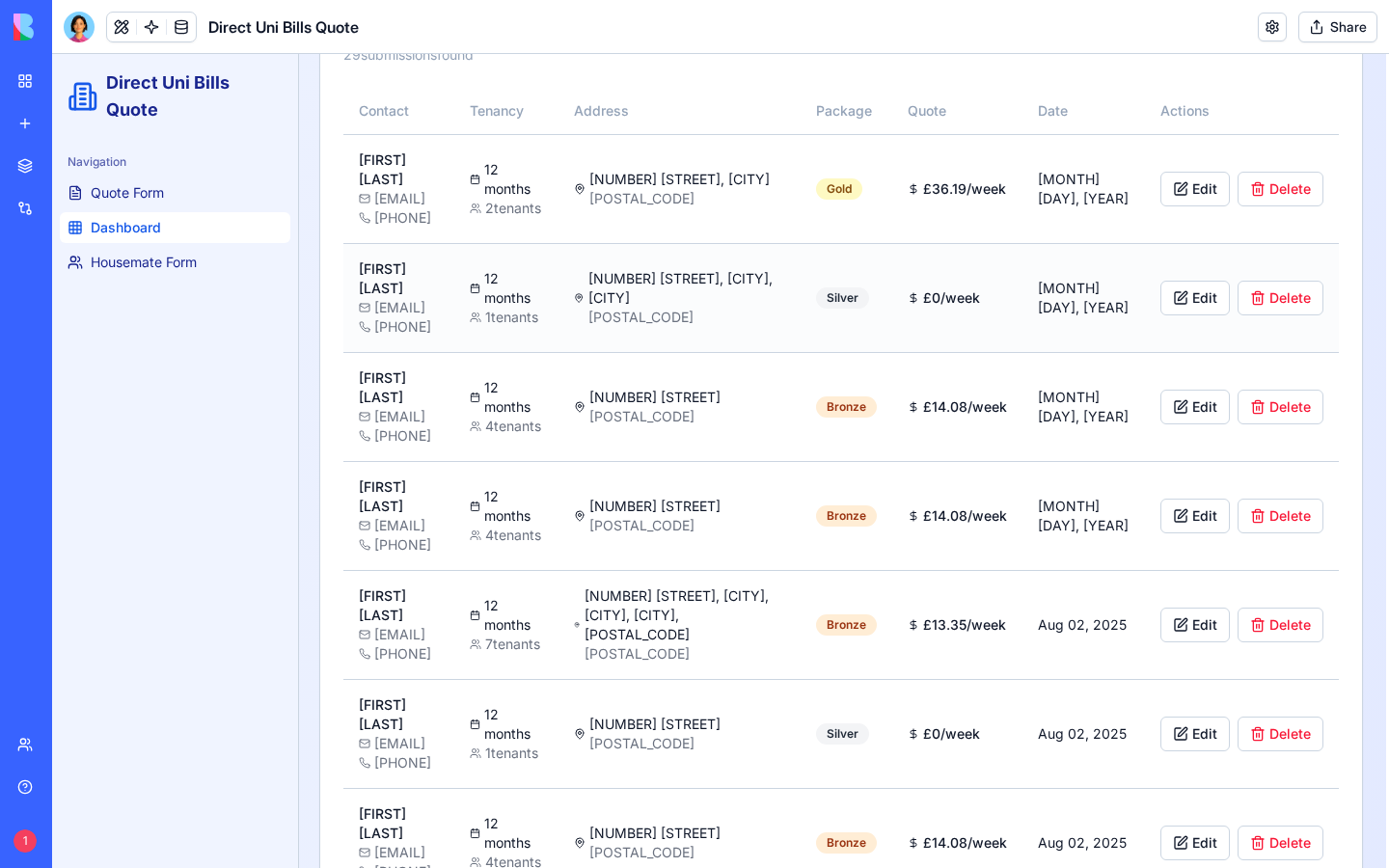 scroll, scrollTop: 3183, scrollLeft: 3, axis: both 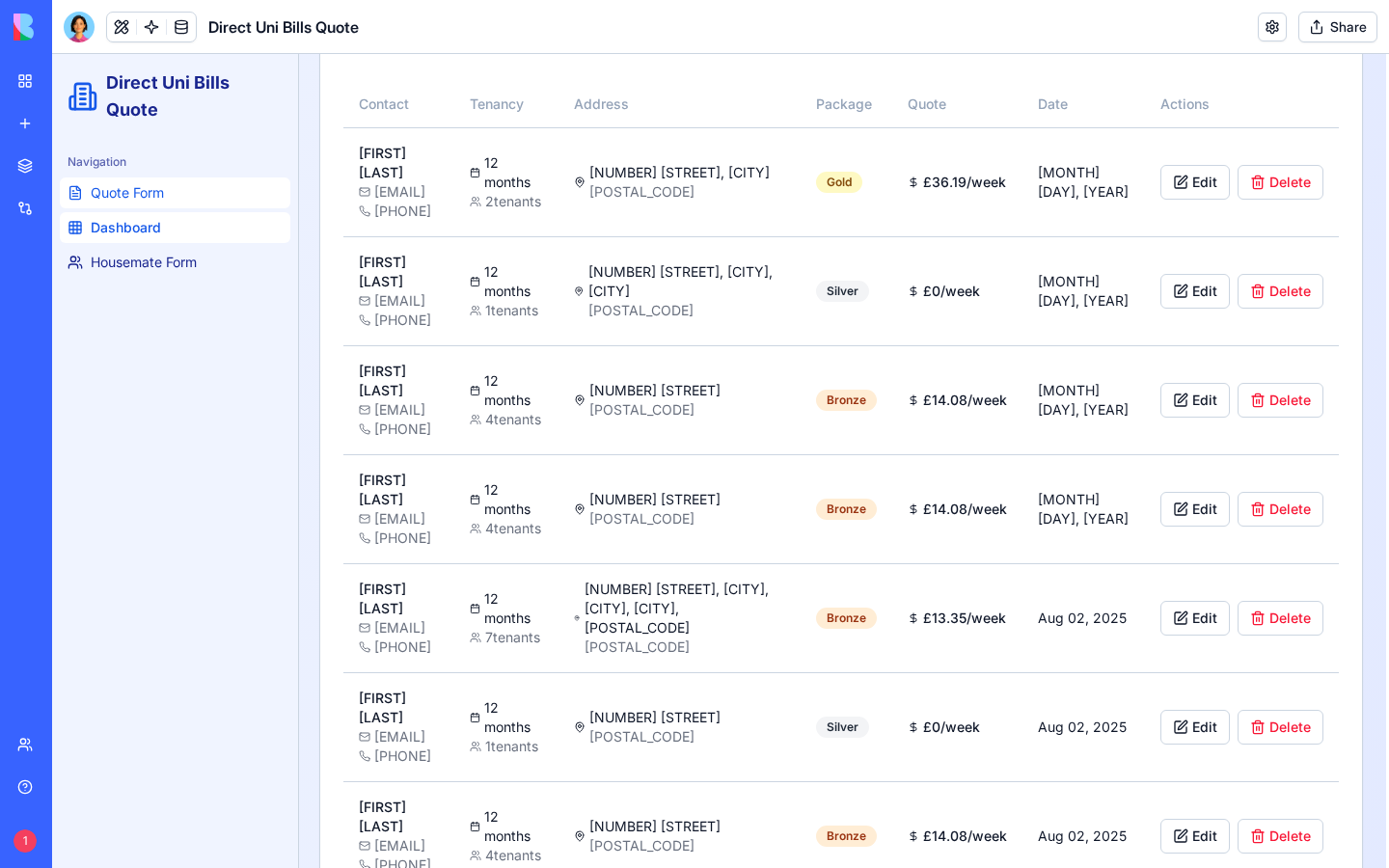 click on "Quote Form" at bounding box center [175, 193] 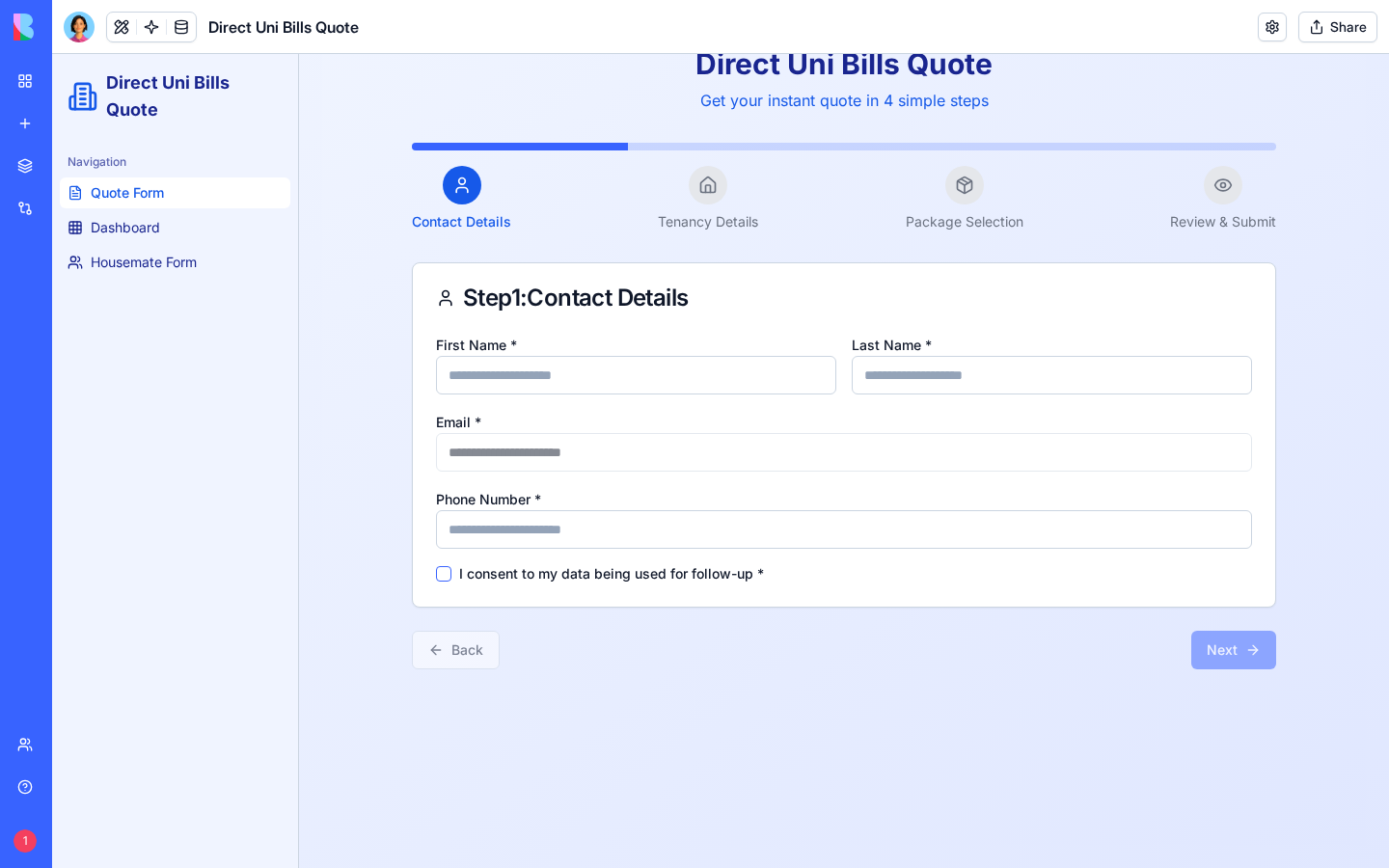 scroll, scrollTop: 105, scrollLeft: 0, axis: vertical 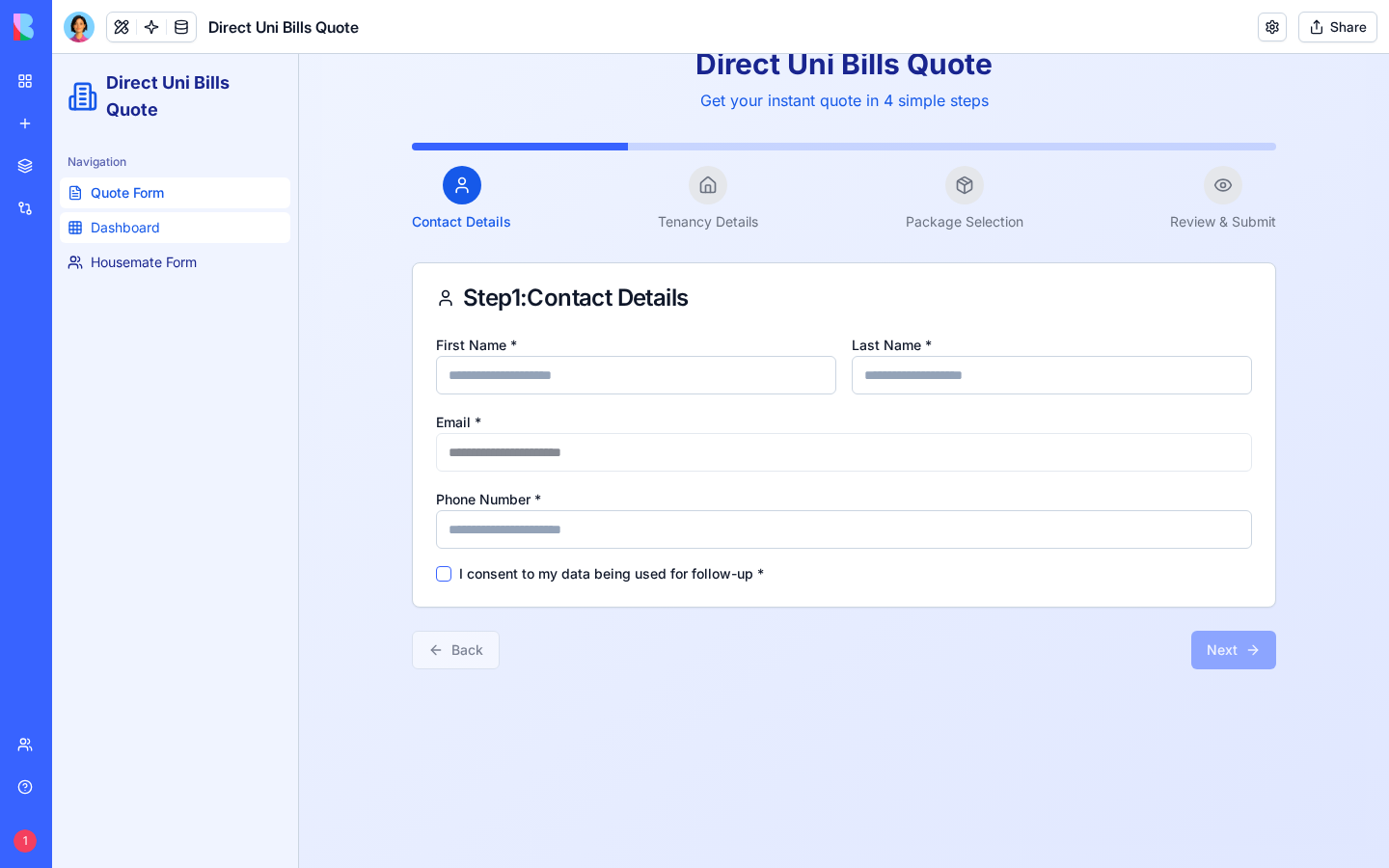 click on "Dashboard" at bounding box center [175, 228] 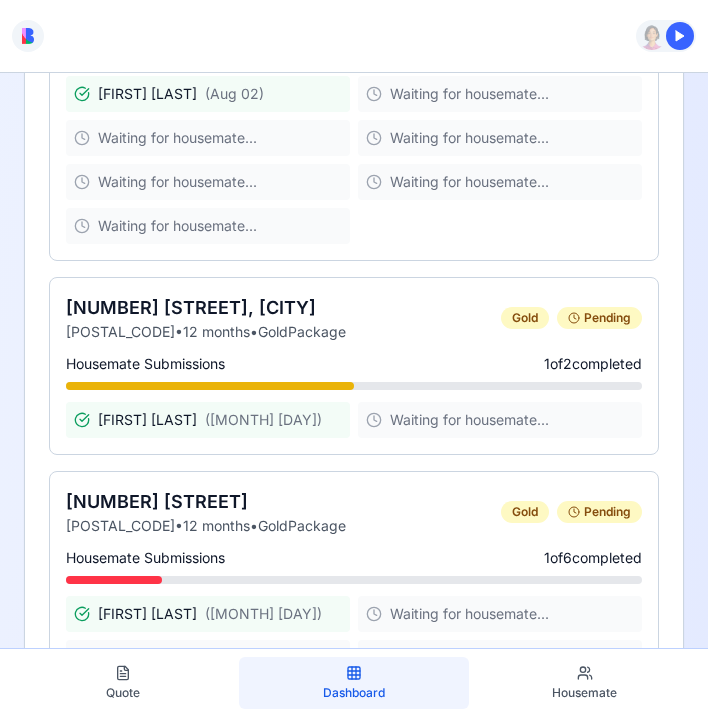 scroll, scrollTop: 3387, scrollLeft: 0, axis: vertical 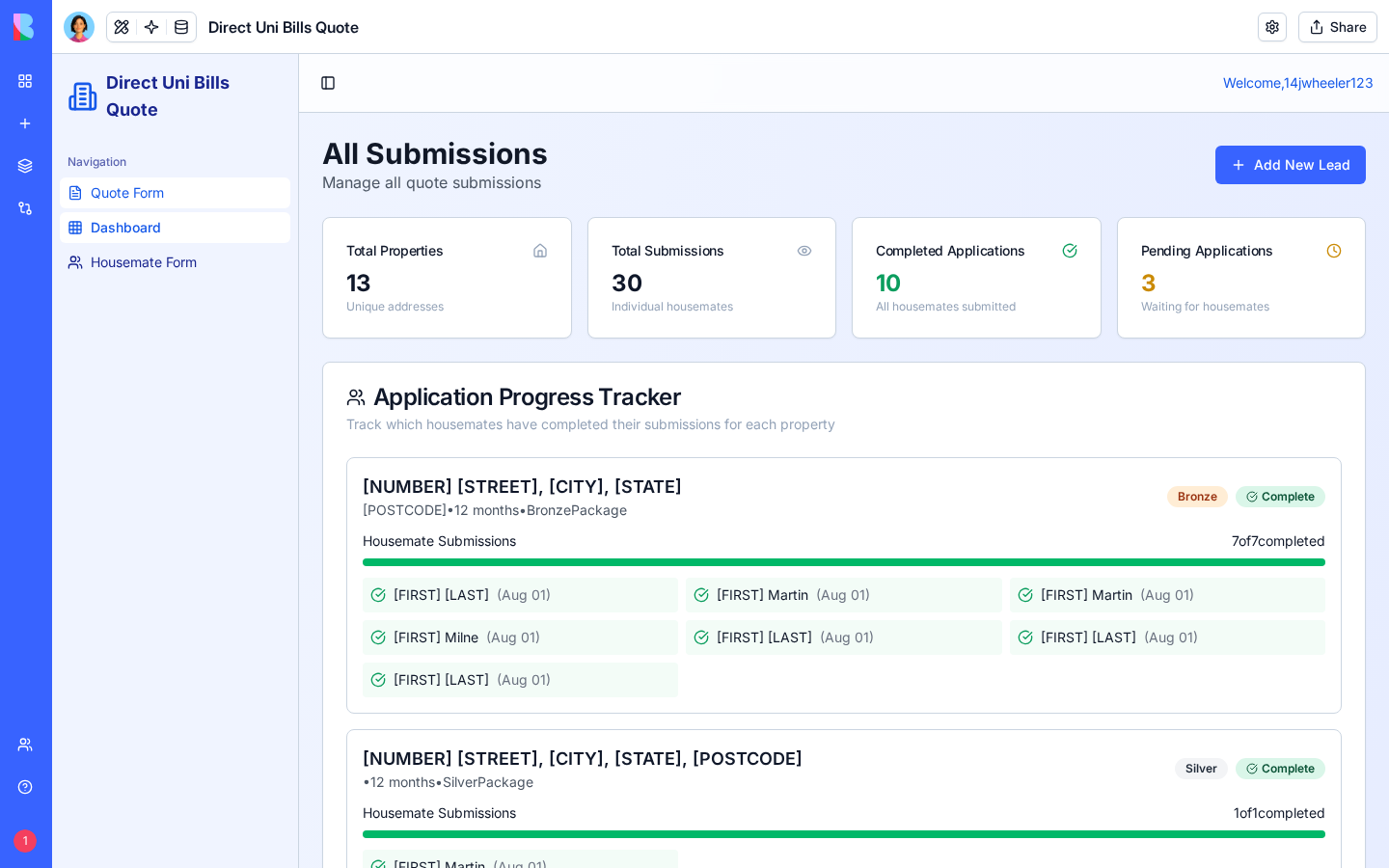 click on "Quote Form" at bounding box center (175, 193) 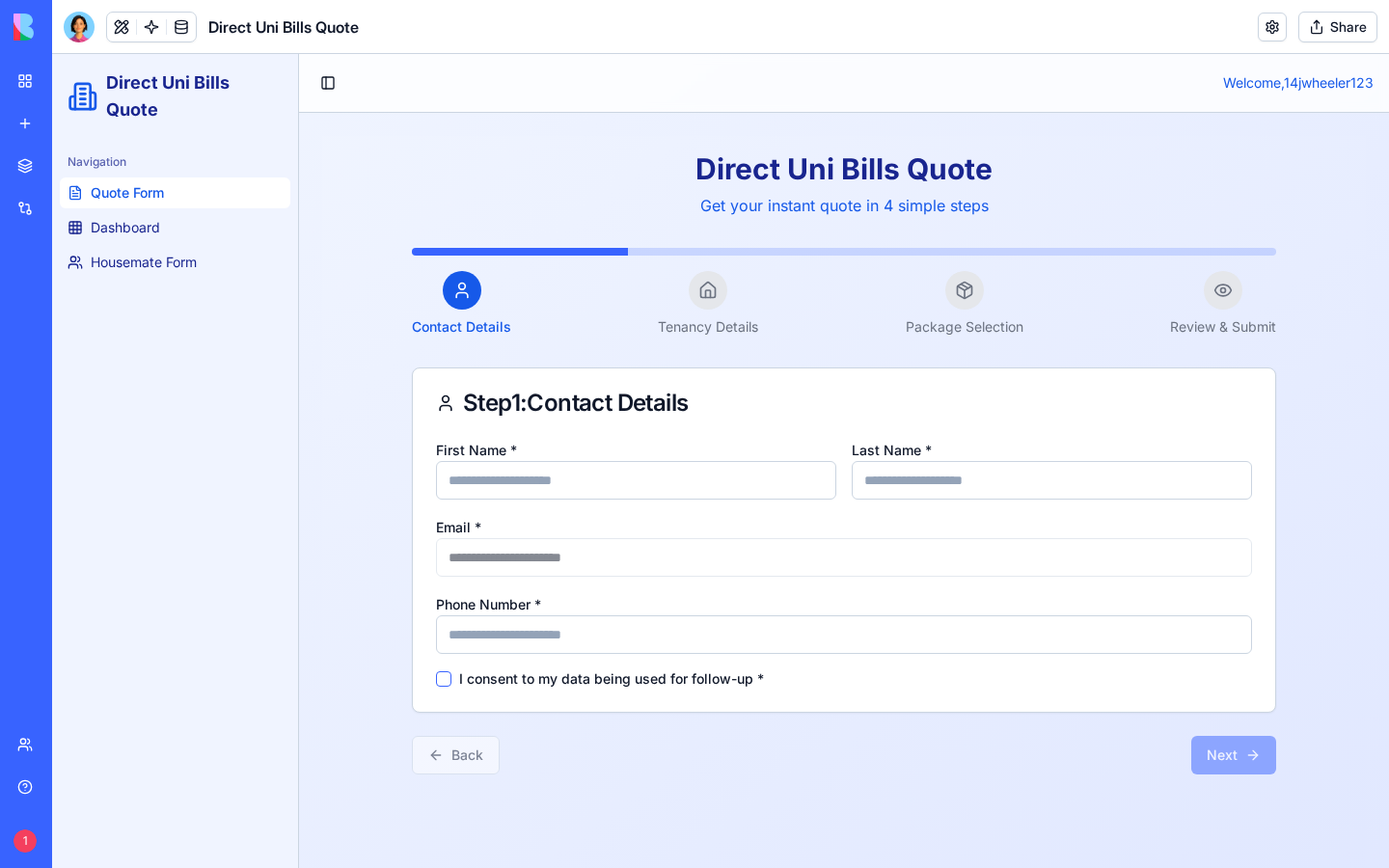 click on "Direct Uni Bills Housemate Form" at bounding box center (44, 343) 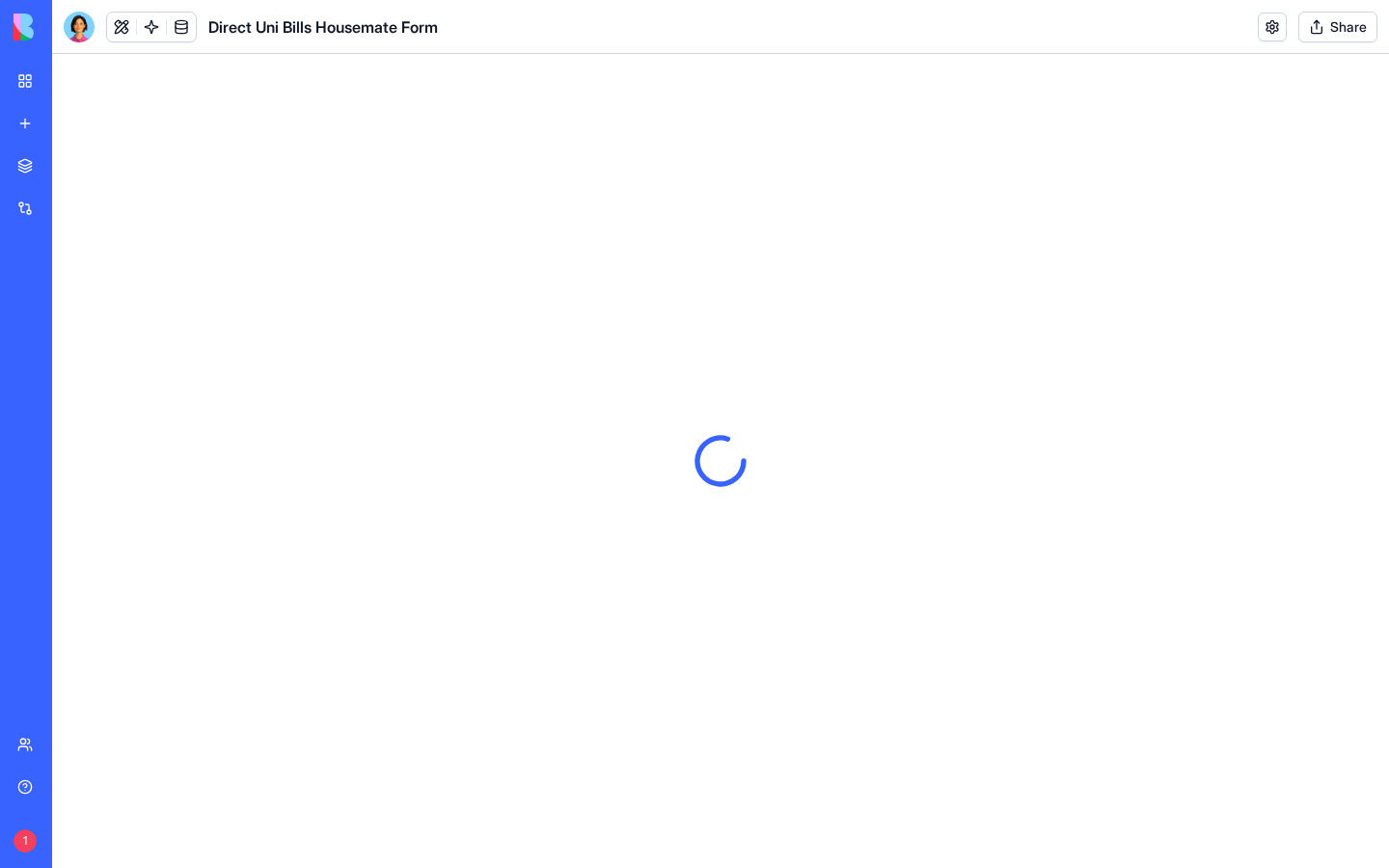 scroll, scrollTop: 0, scrollLeft: 0, axis: both 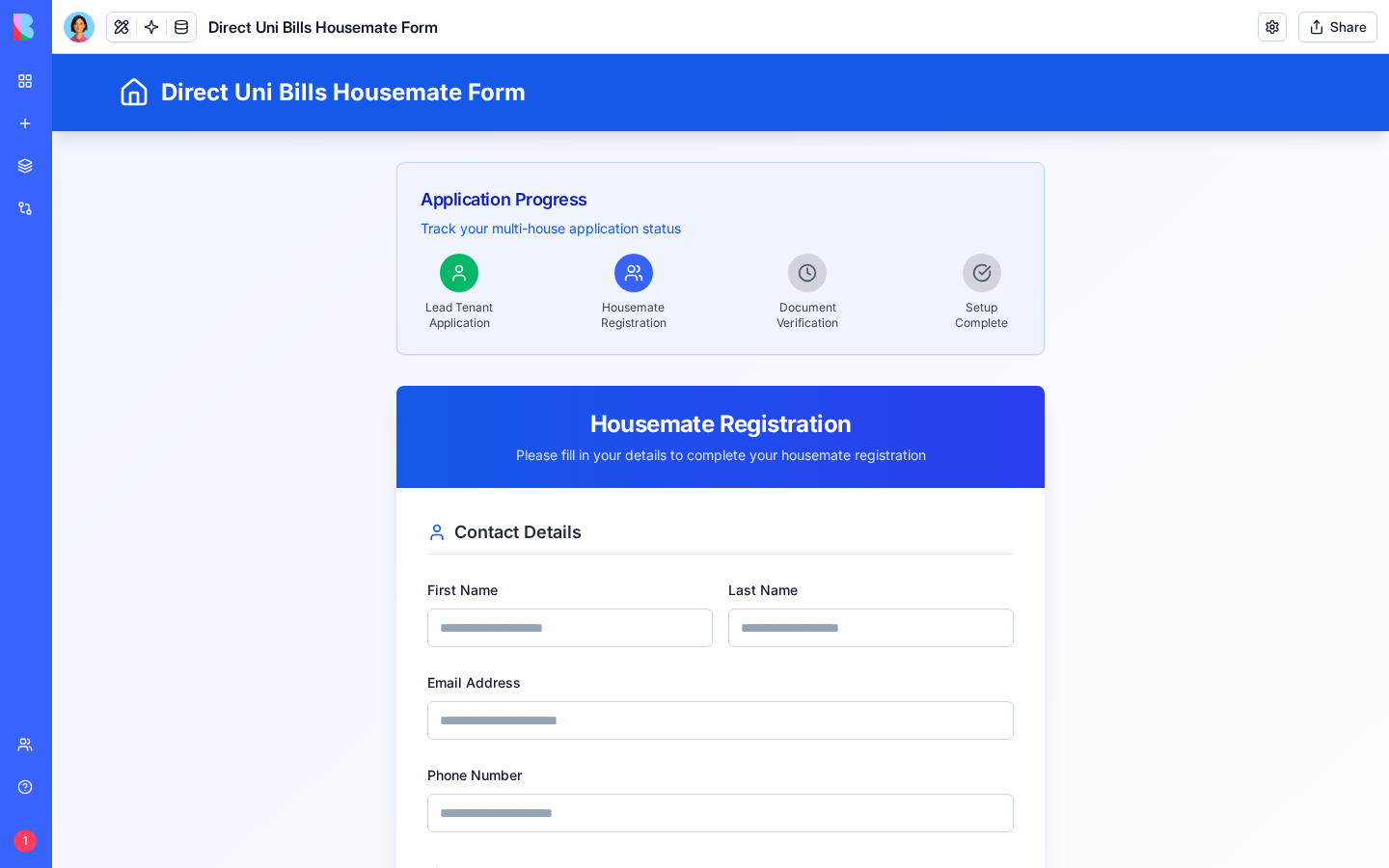 click on "Social Media Content Generator TRY" at bounding box center [44, 386] 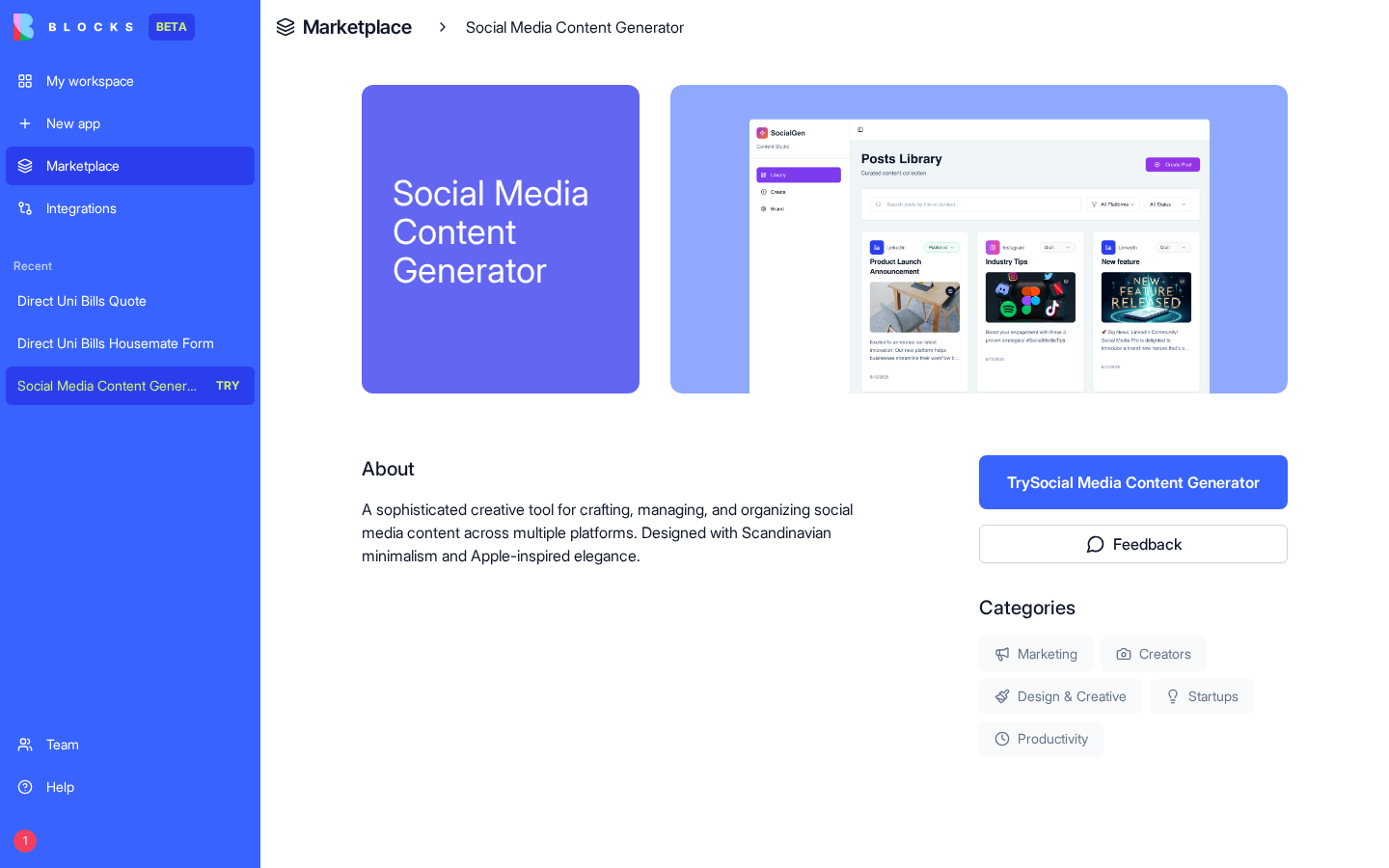 click on "Direct Uni Bills Housemate Form" at bounding box center [130, 343] 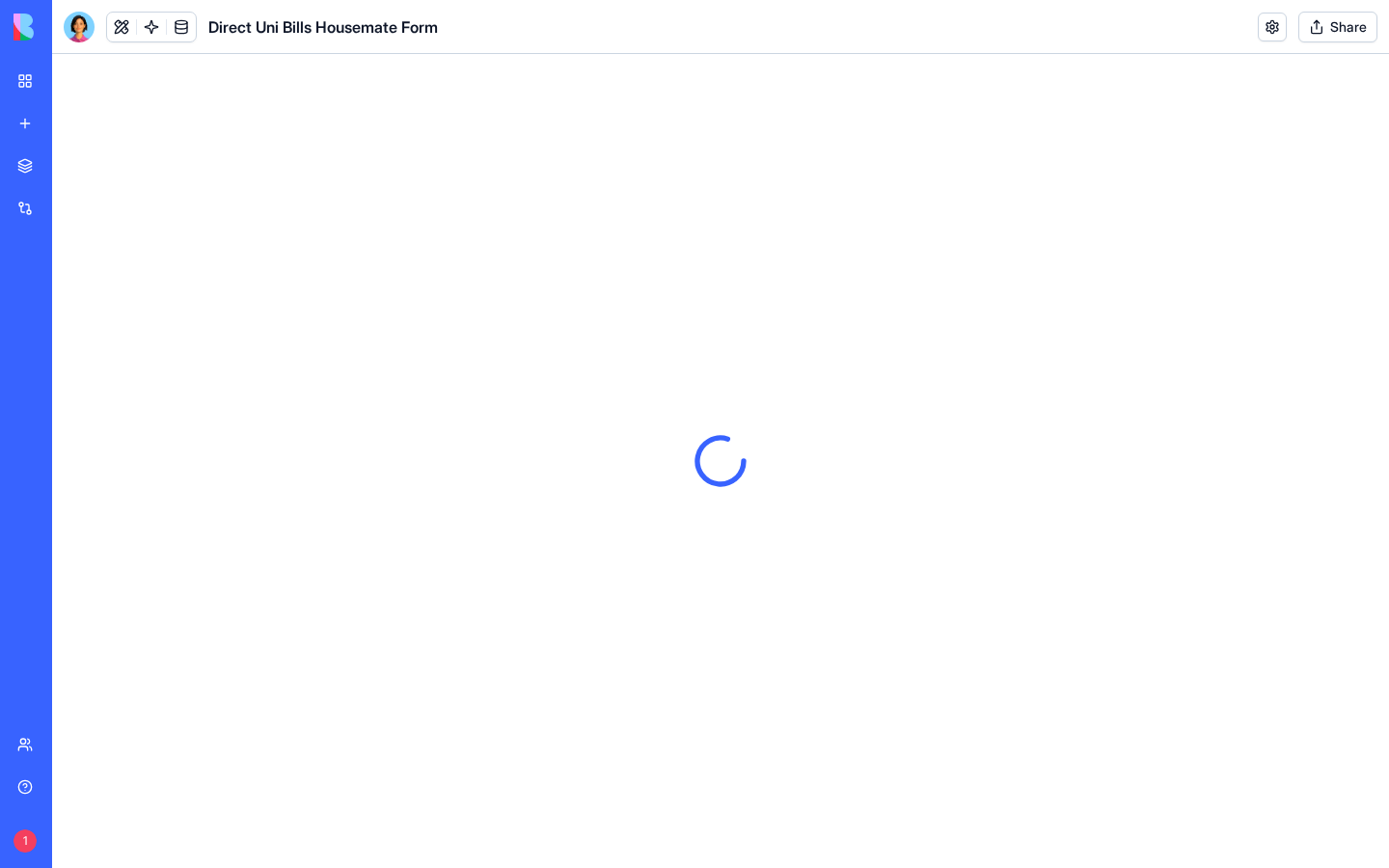 scroll, scrollTop: 0, scrollLeft: 0, axis: both 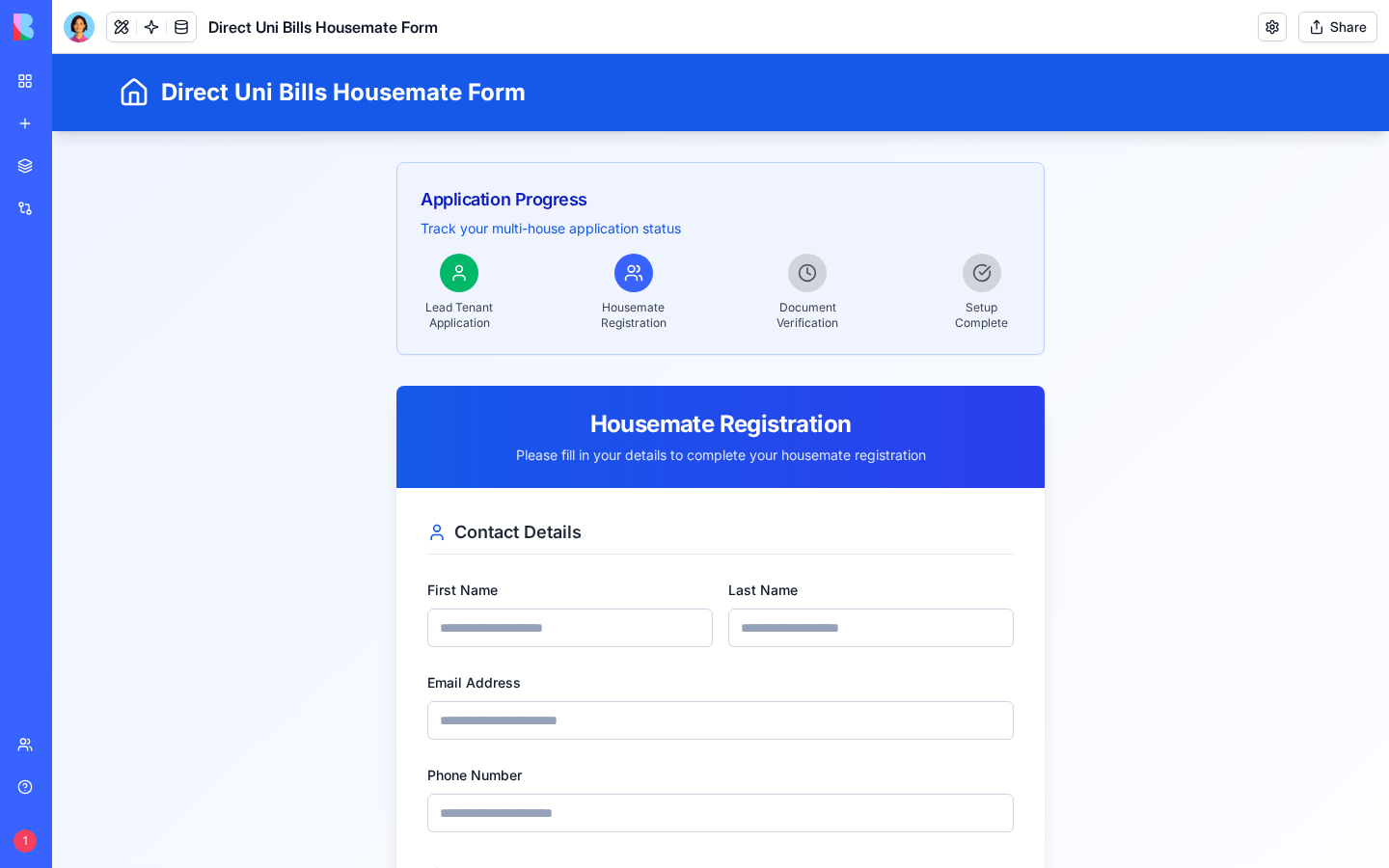 click on "Integrations" at bounding box center [59, 208] 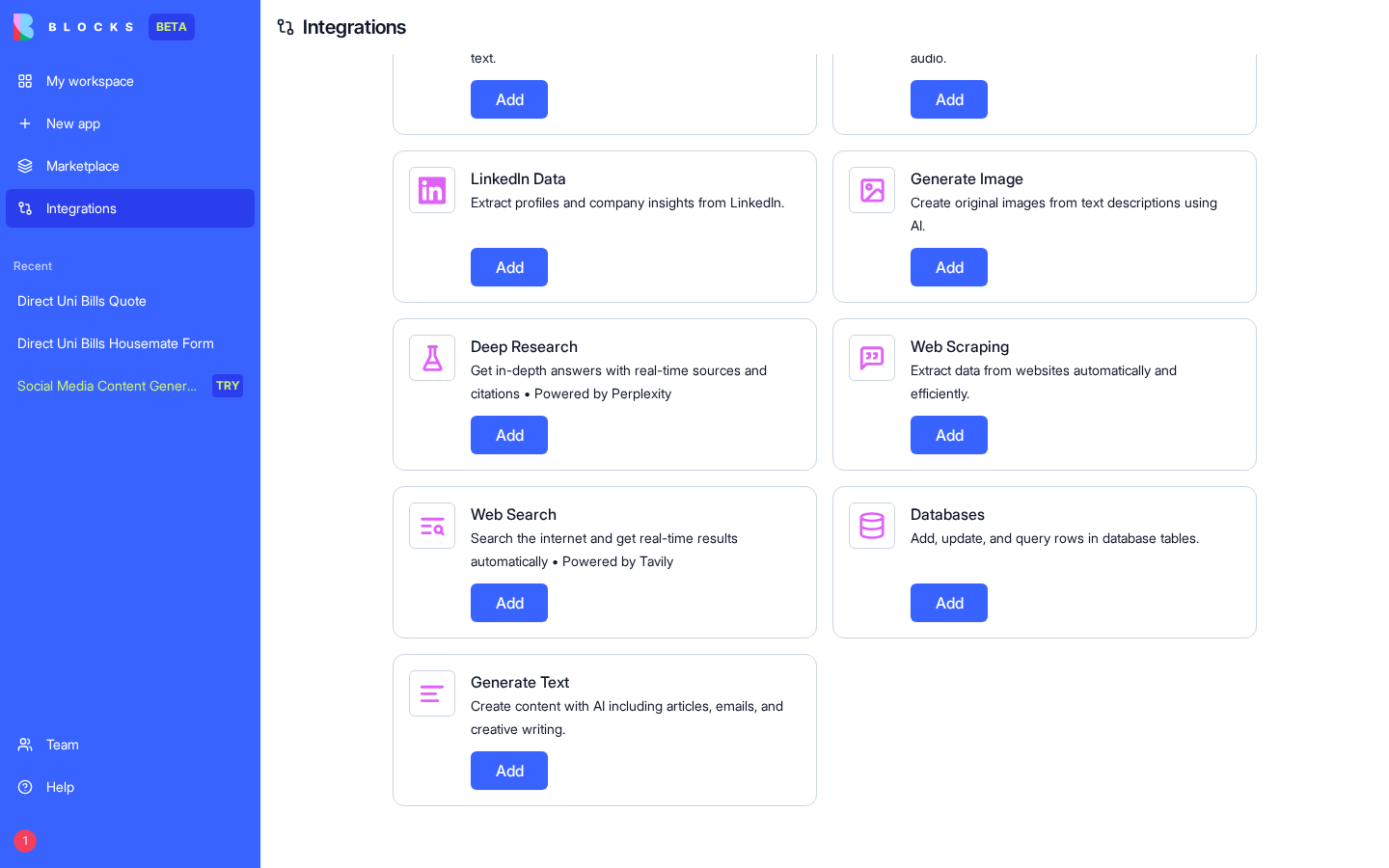 scroll, scrollTop: 0, scrollLeft: 0, axis: both 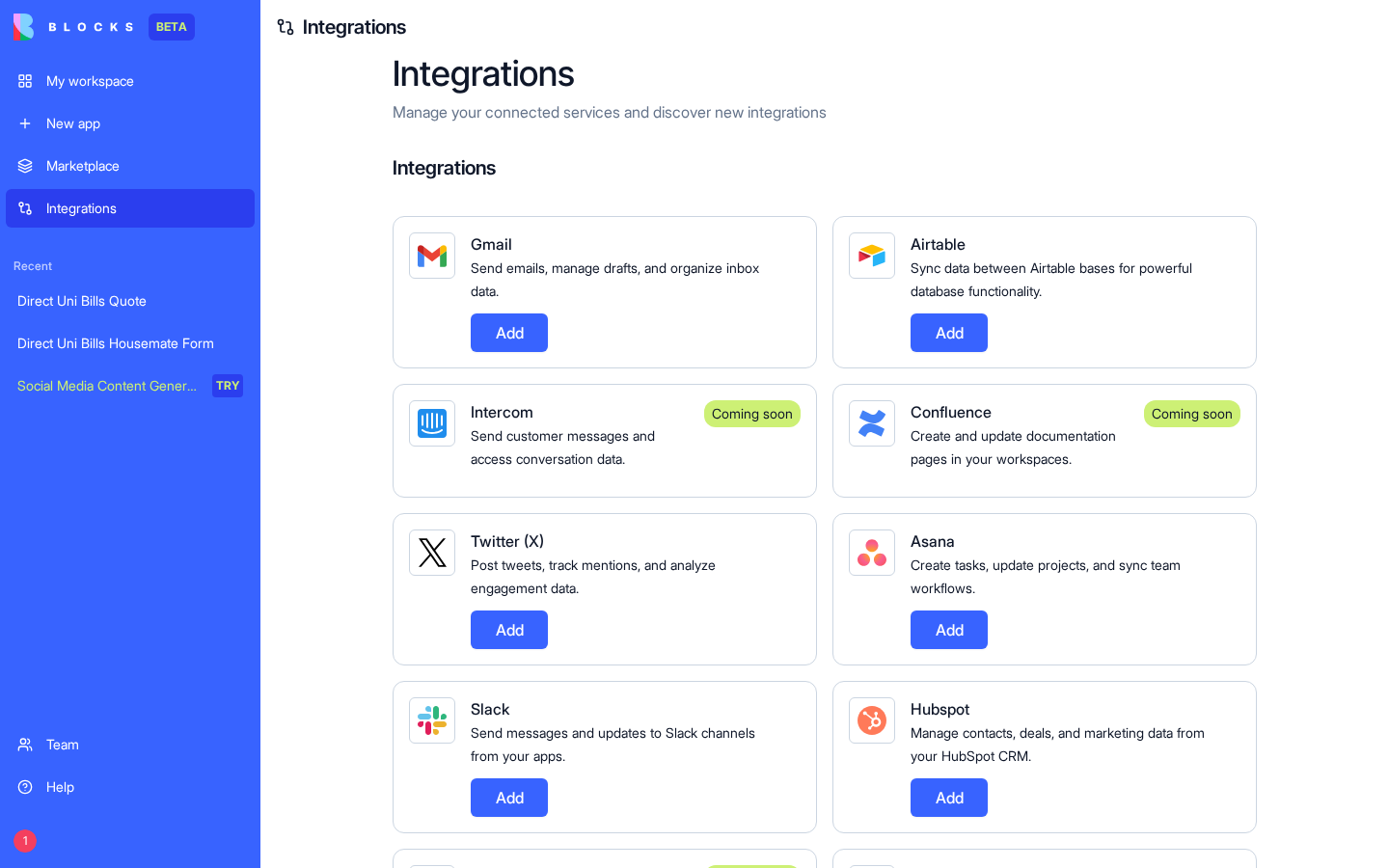 click on "Marketplace" at bounding box center (145, 166) 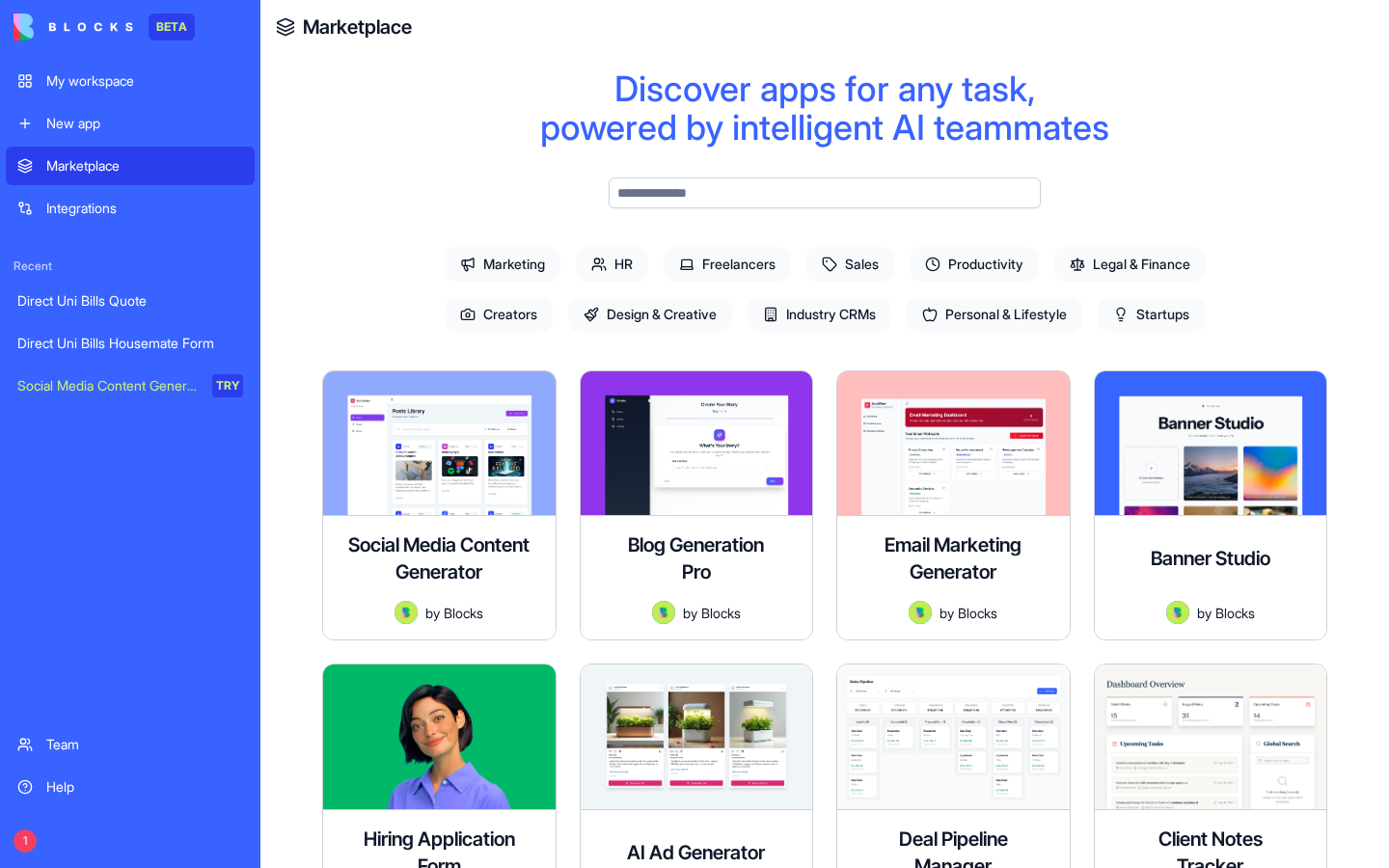 click on "New app" at bounding box center [145, 123] 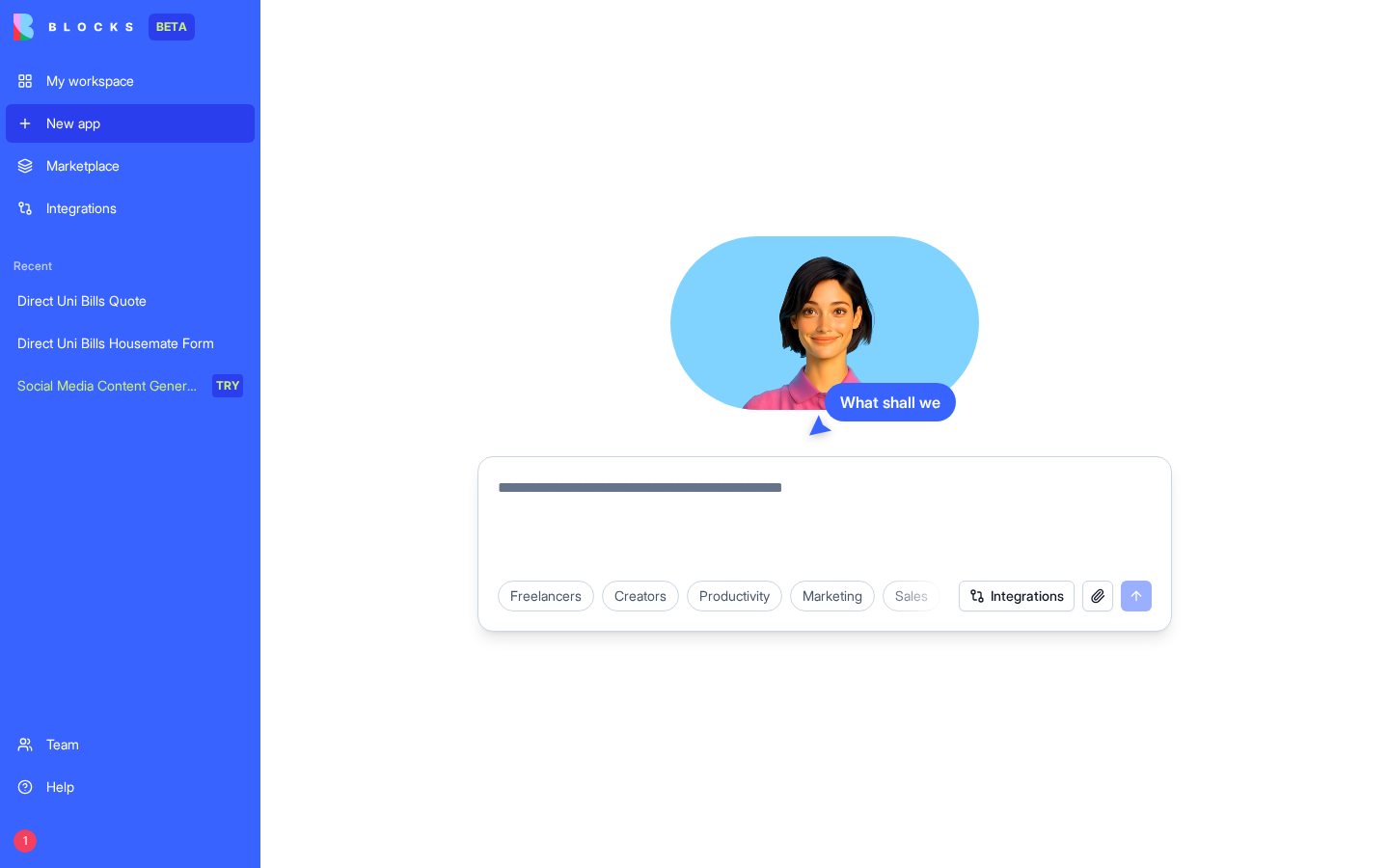 click on "My workspace" at bounding box center (145, 81) 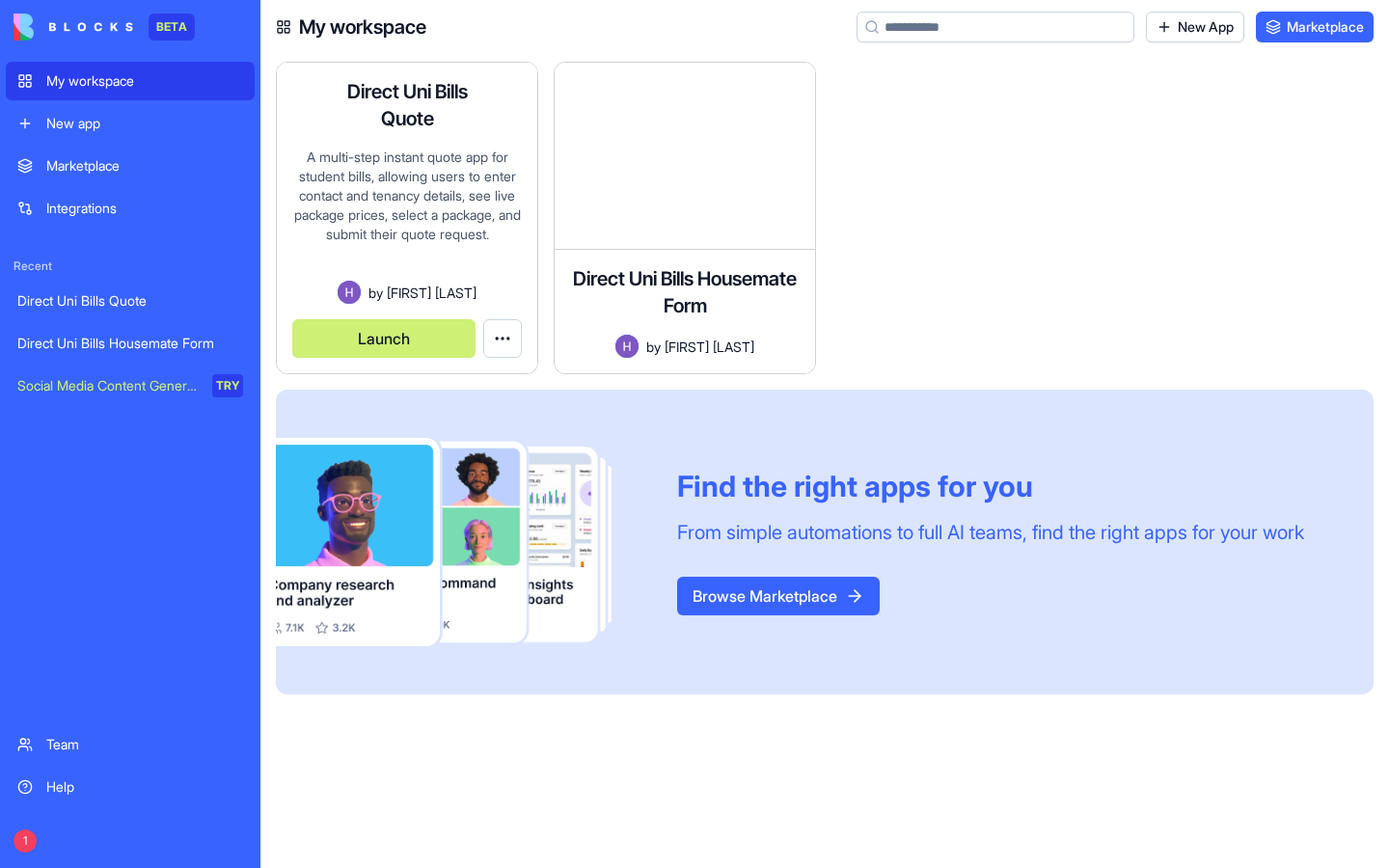 click on "BETA My workspace New app Marketplace Integrations Recent Direct Uni Bills Quote Direct Uni Bills Housemate Form Social Media Content Generator TRY Team Help 1 My workspace New App Marketplace Direct Uni Bills Quote A multi-step instant quote app for student bills, allowing users to enter contact and tenancy details, see live package prices, select a package, and submit their quote request. by Harry Vincent Launch Direct Uni Bills Housemate Form A form for housemates to submit their details for Direct Uni Bills, including contact information, house address, and consent options. by Harry Vincent Launch Find the right apps for you From simple automations to full AI teams, find the right apps for your work Browse Marketplace Command Palette Search for a command to run..." at bounding box center (694, 434) 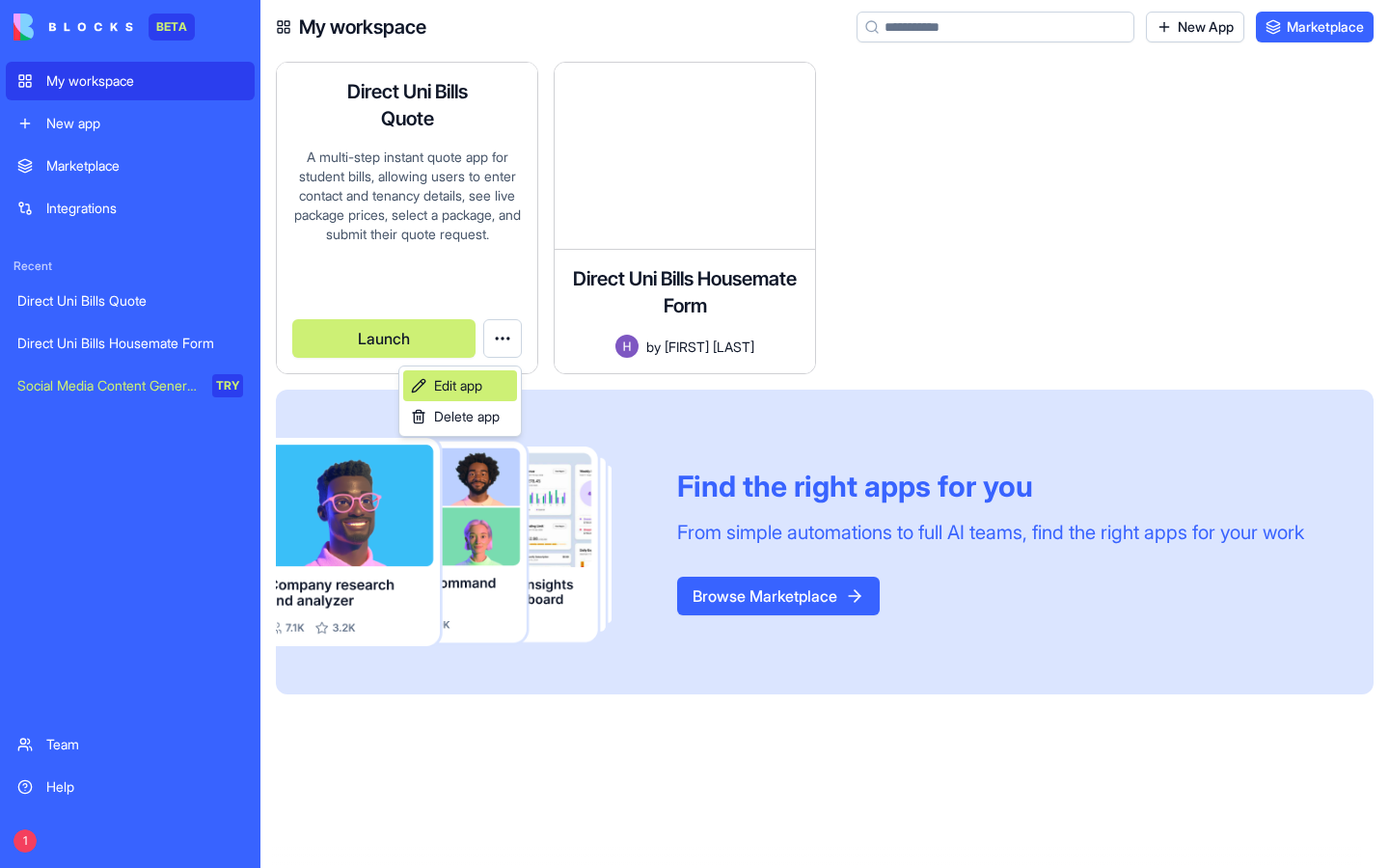 click on "Edit app" at bounding box center [458, 386] 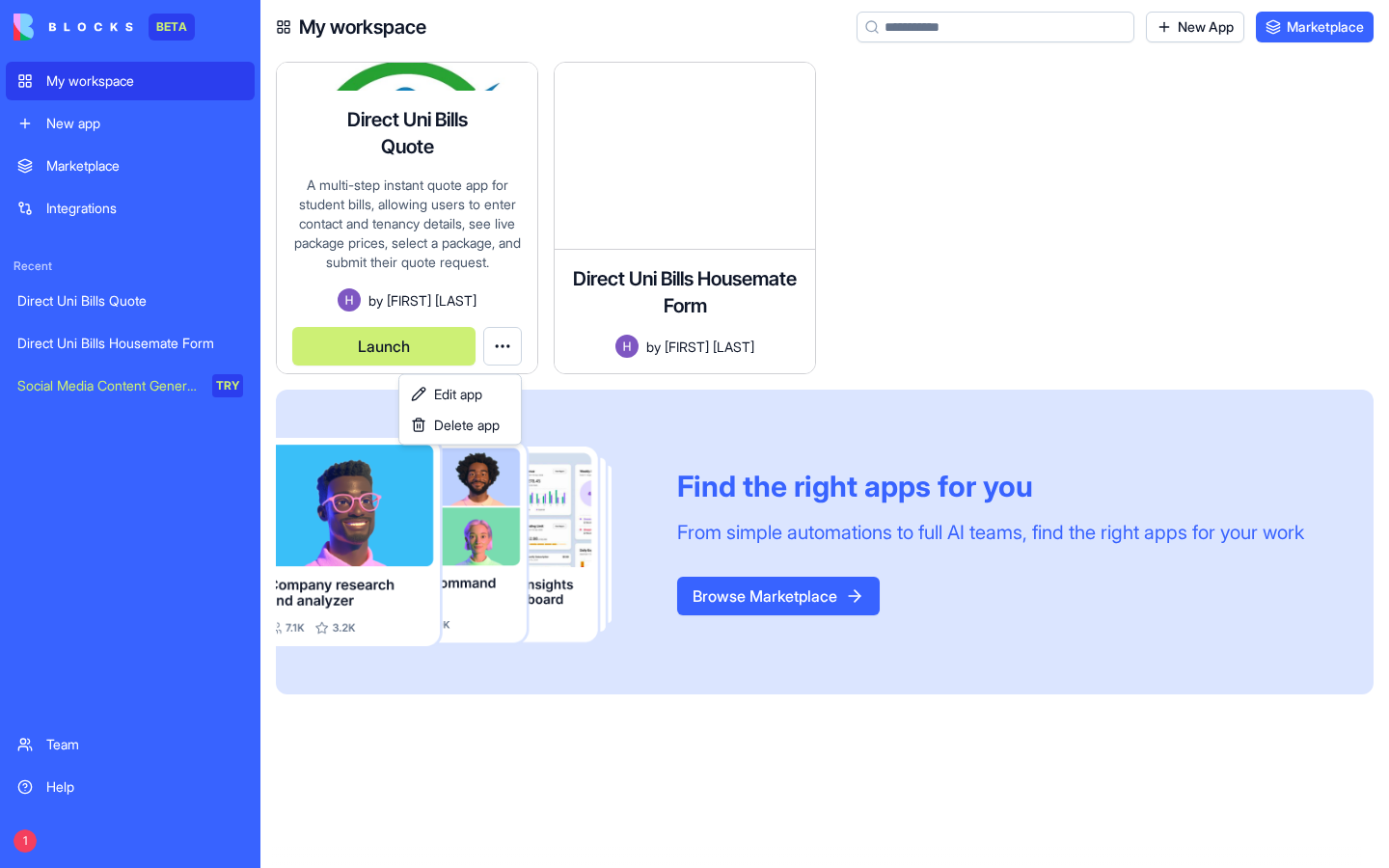scroll, scrollTop: 15, scrollLeft: 0, axis: vertical 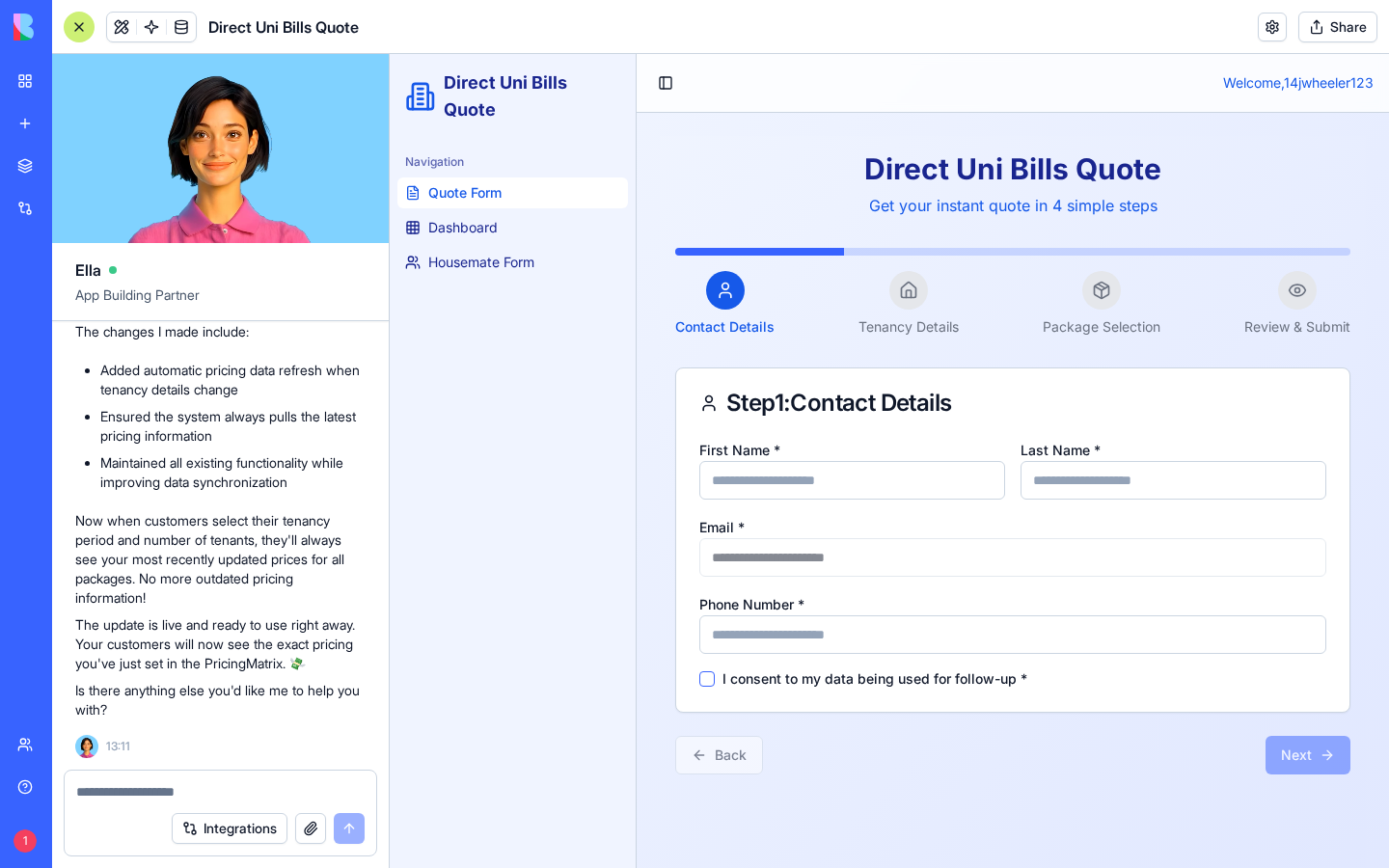 click on "Integrations" at bounding box center (230, 828) 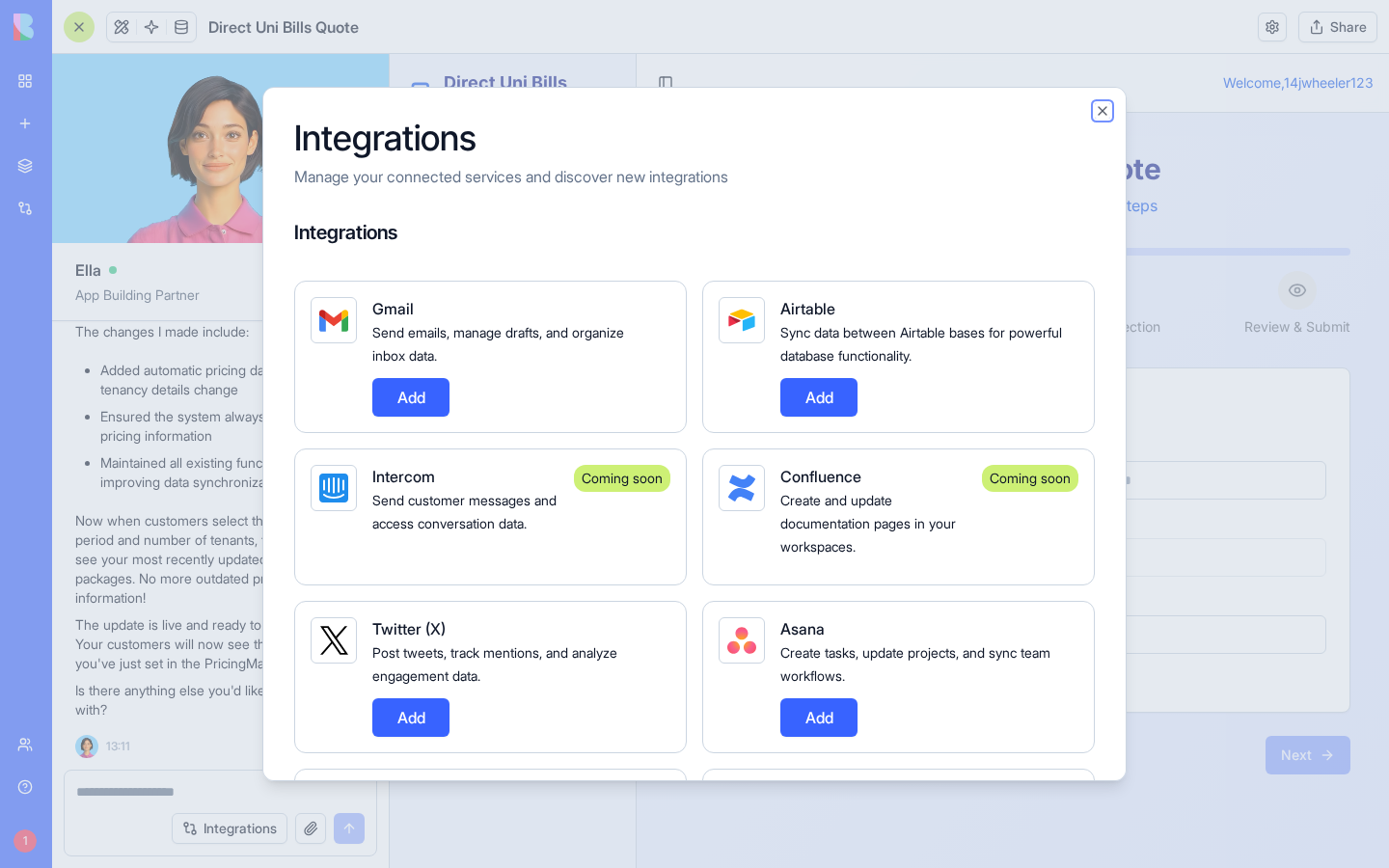 click on "Close" at bounding box center (1103, 111) 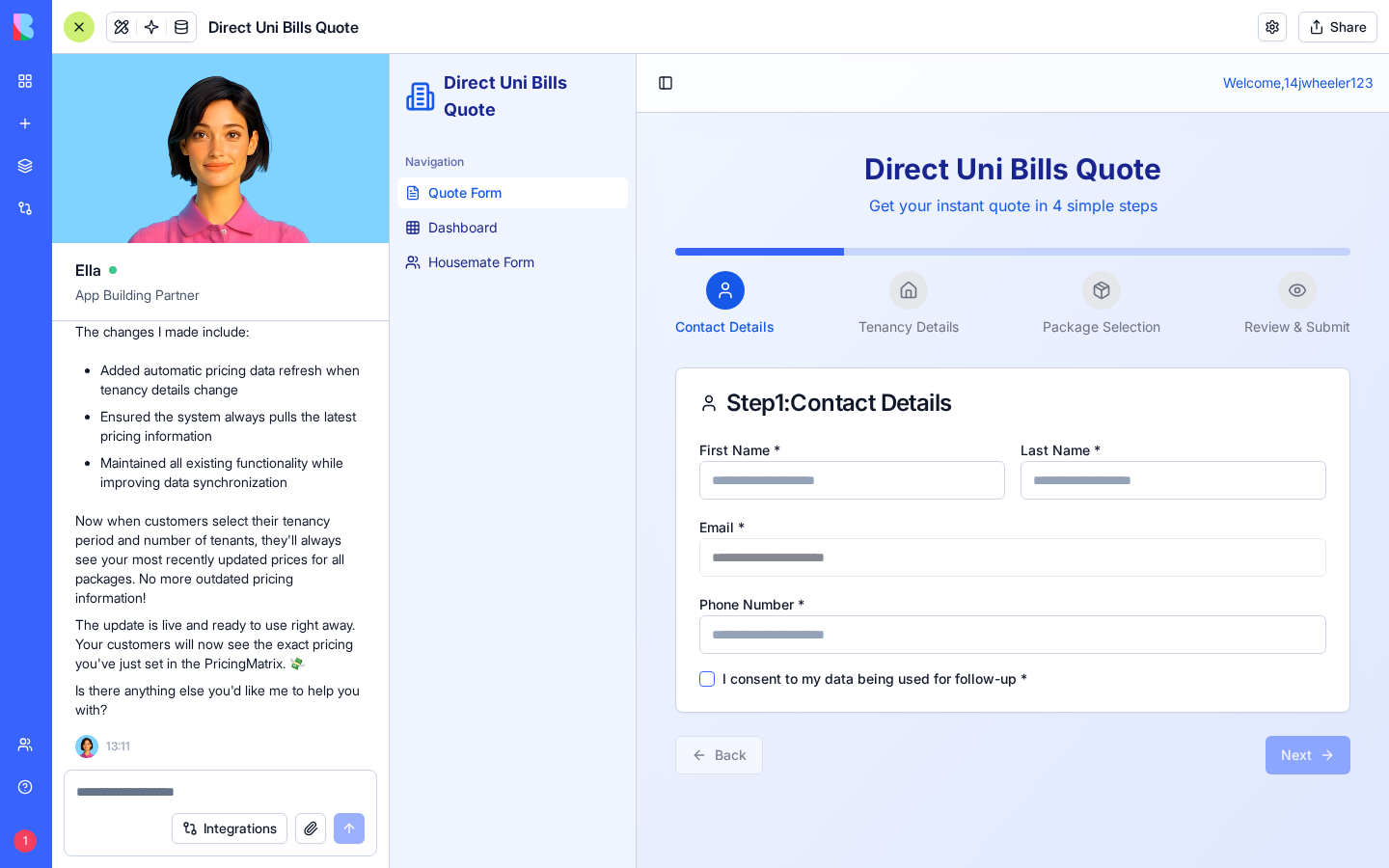 scroll, scrollTop: 39163, scrollLeft: 0, axis: vertical 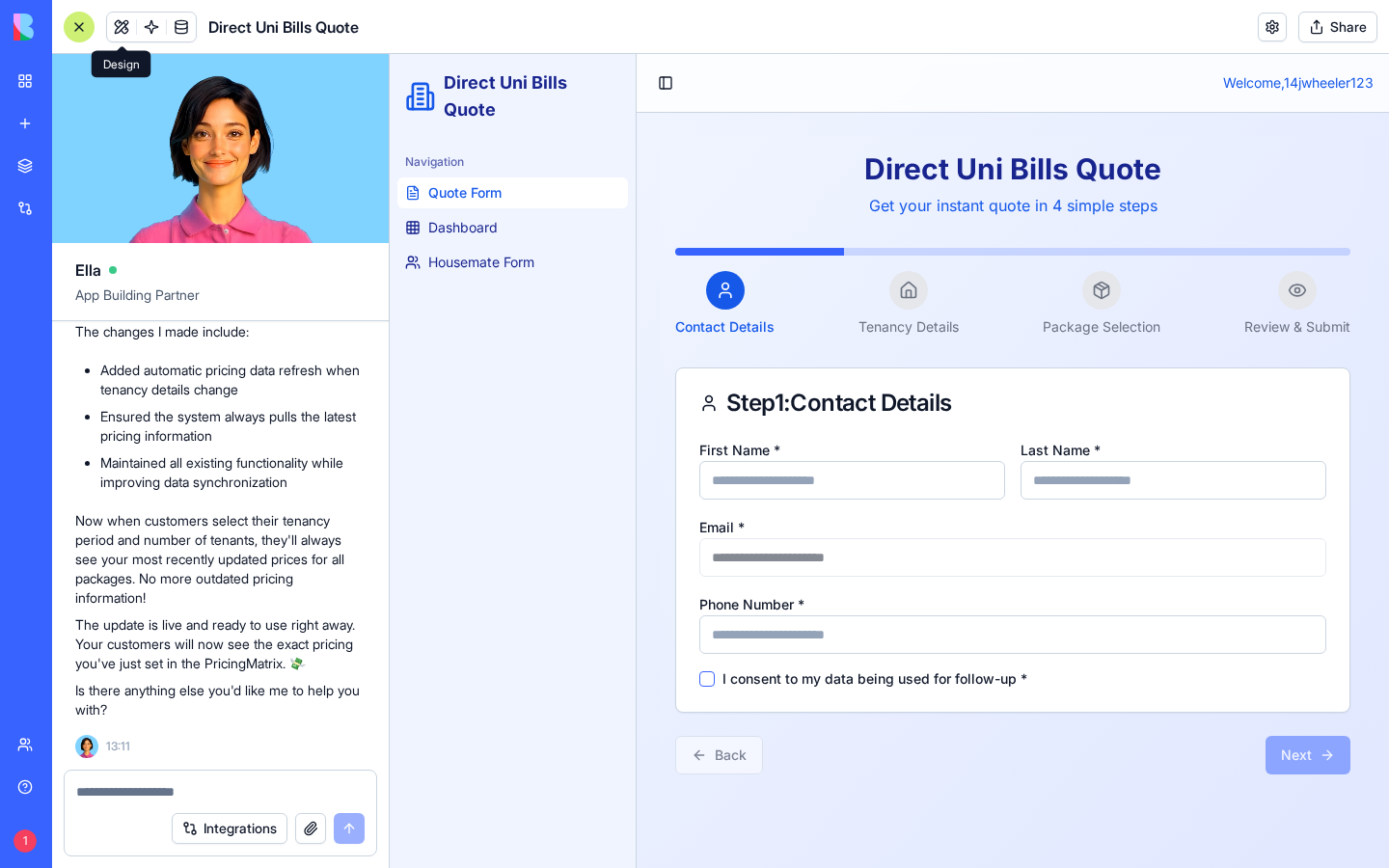 click at bounding box center (122, 27) 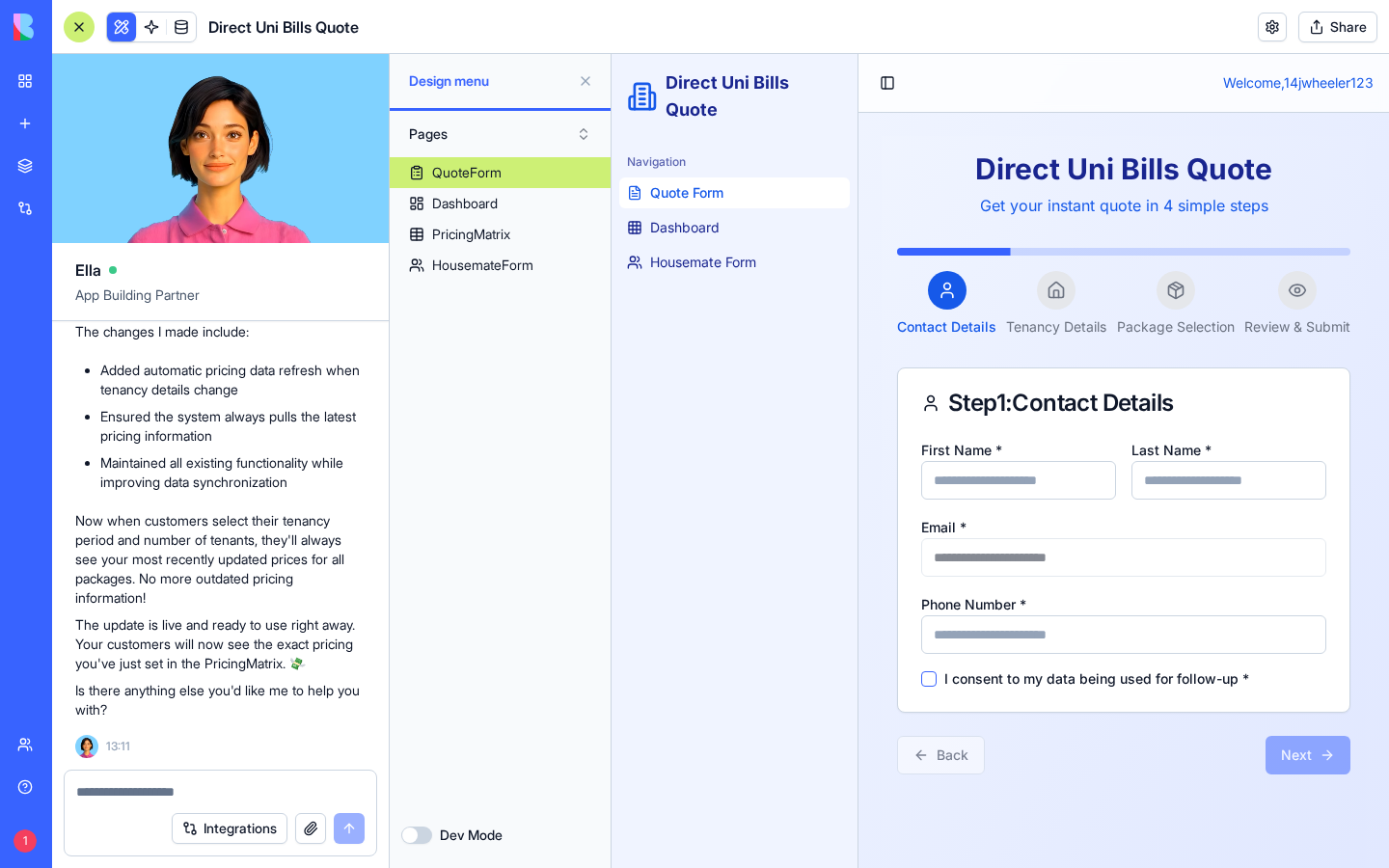 click at bounding box center [1272, 27] 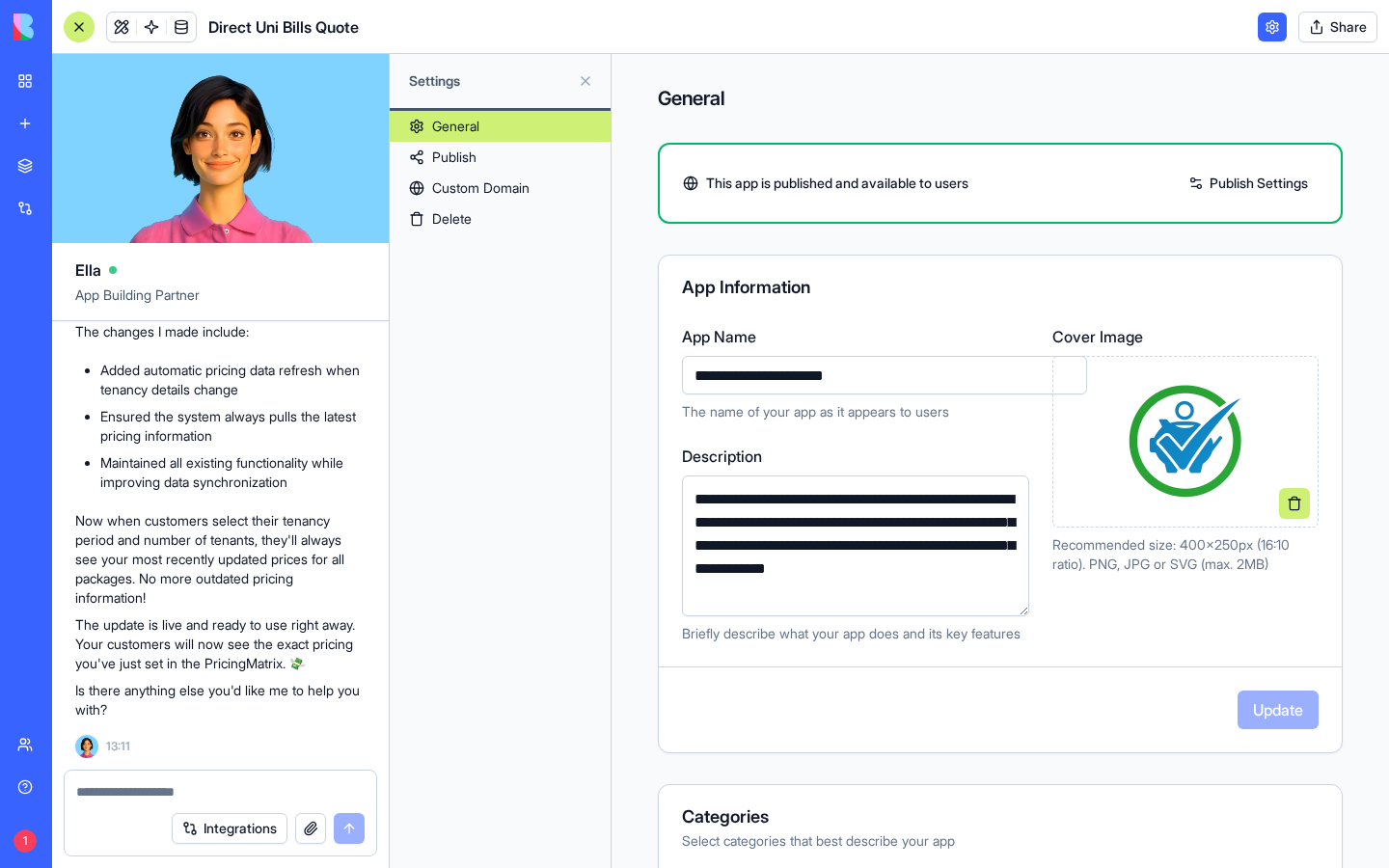 click at bounding box center (1272, 27) 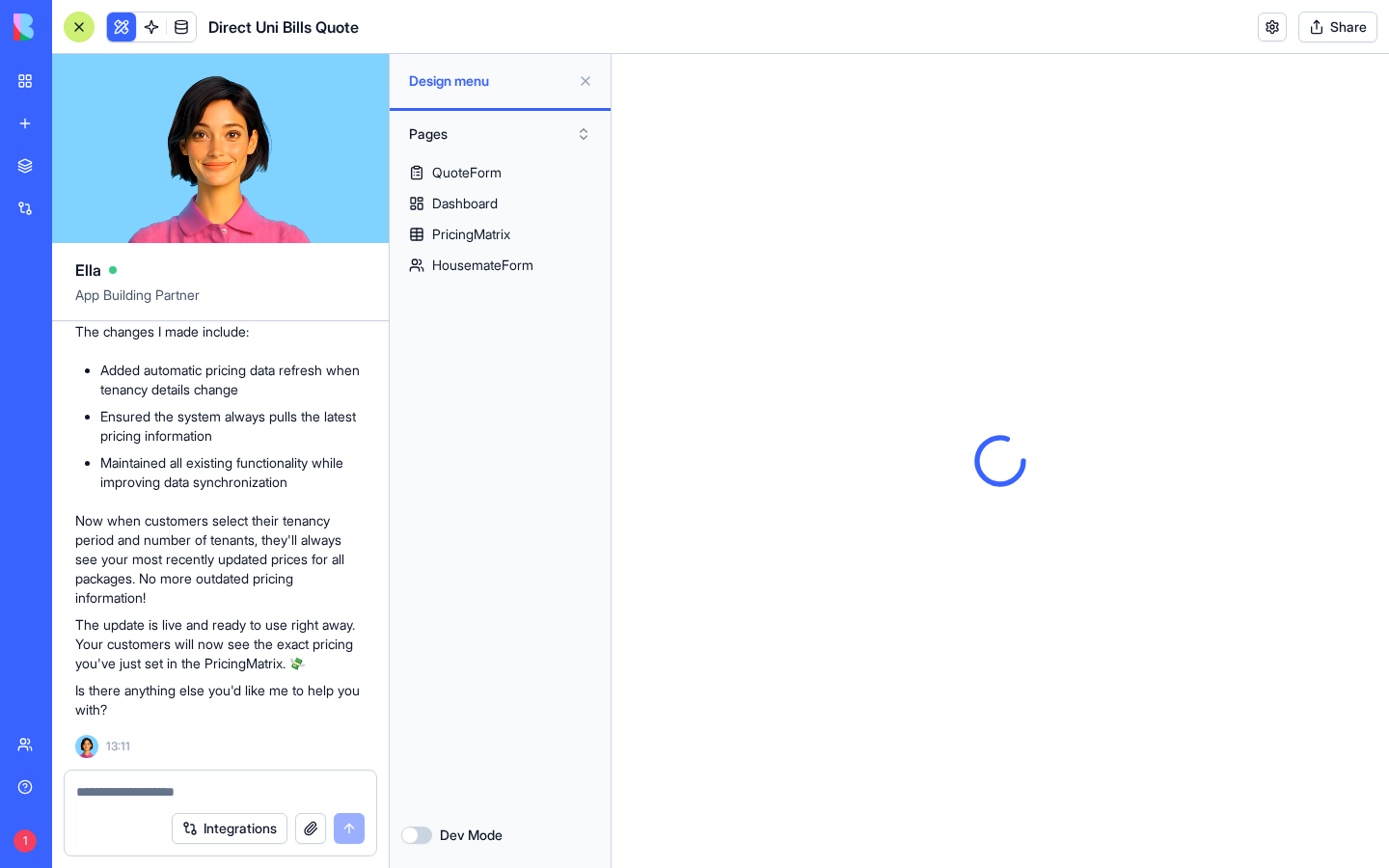 click at bounding box center [1272, 27] 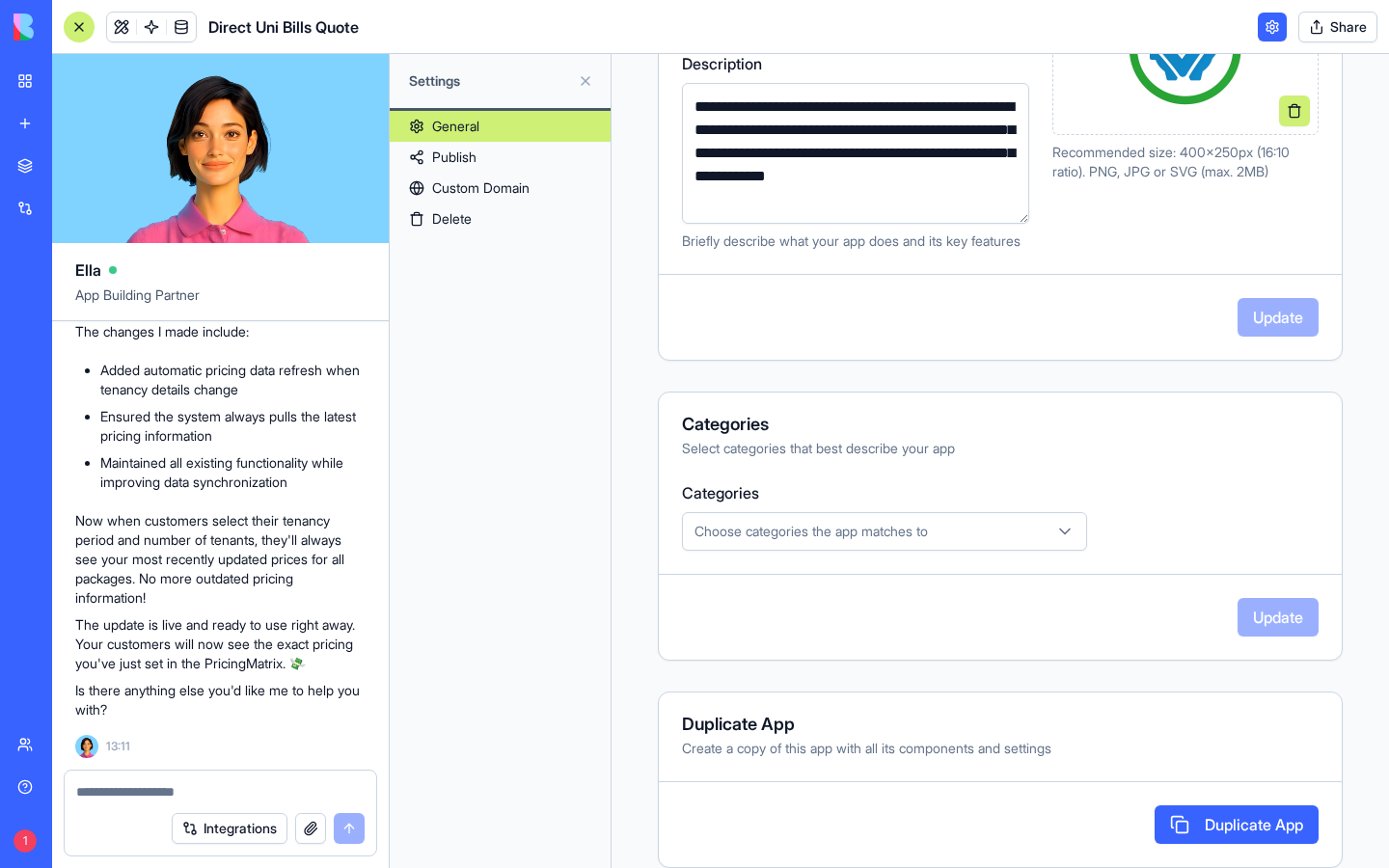 scroll, scrollTop: 0, scrollLeft: 0, axis: both 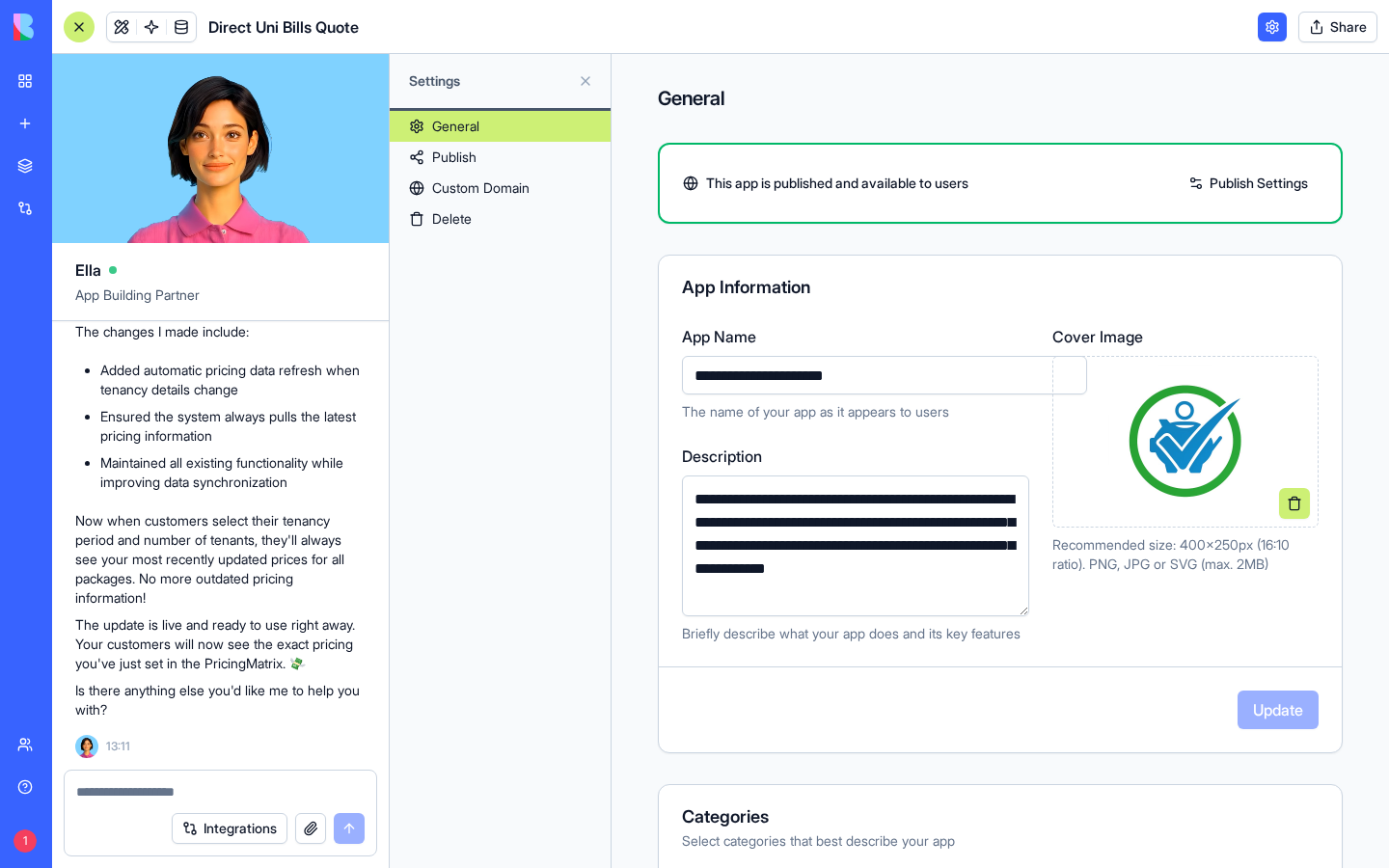 click on "Custom Domain" at bounding box center [500, 188] 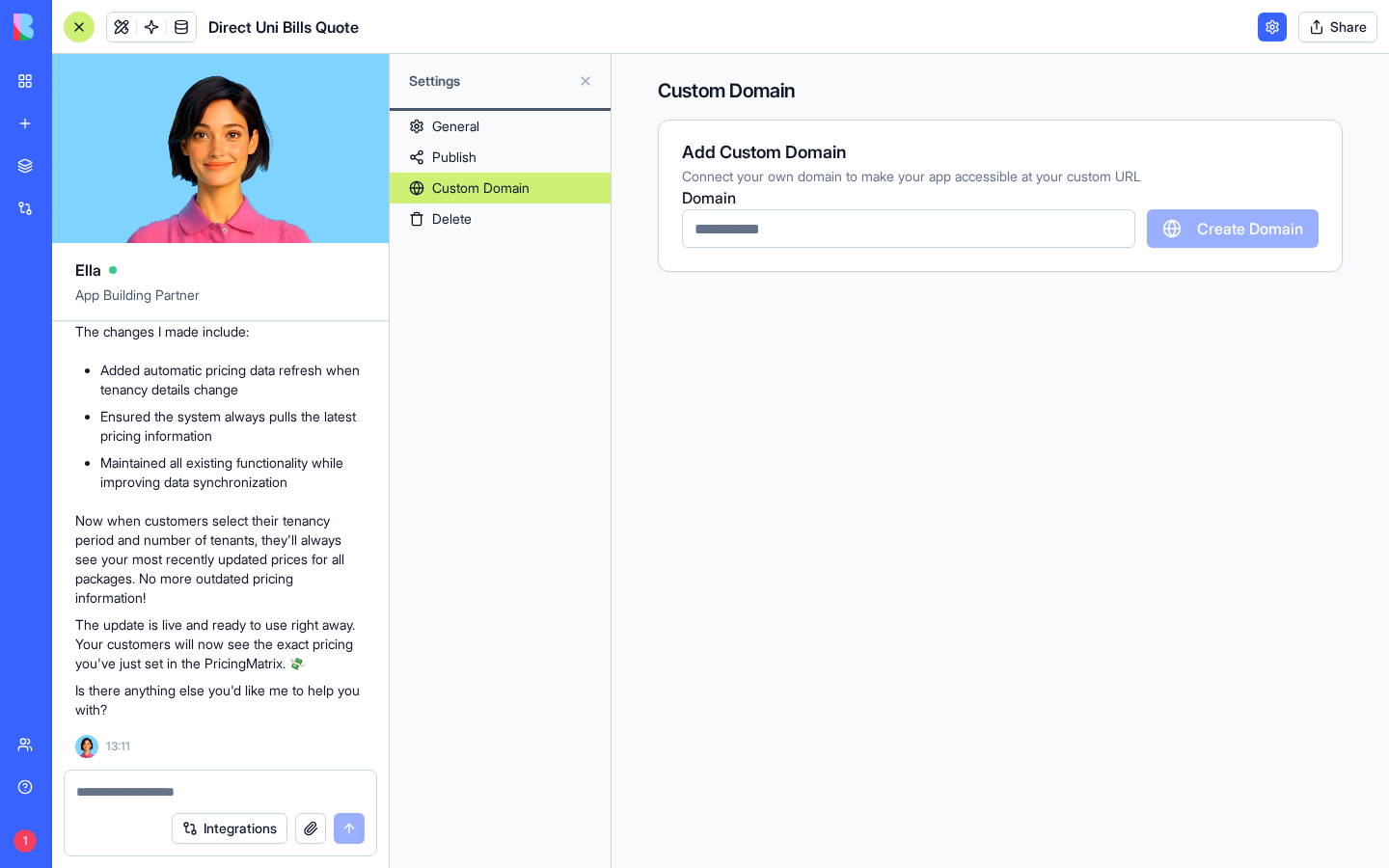 click at bounding box center [909, 229] 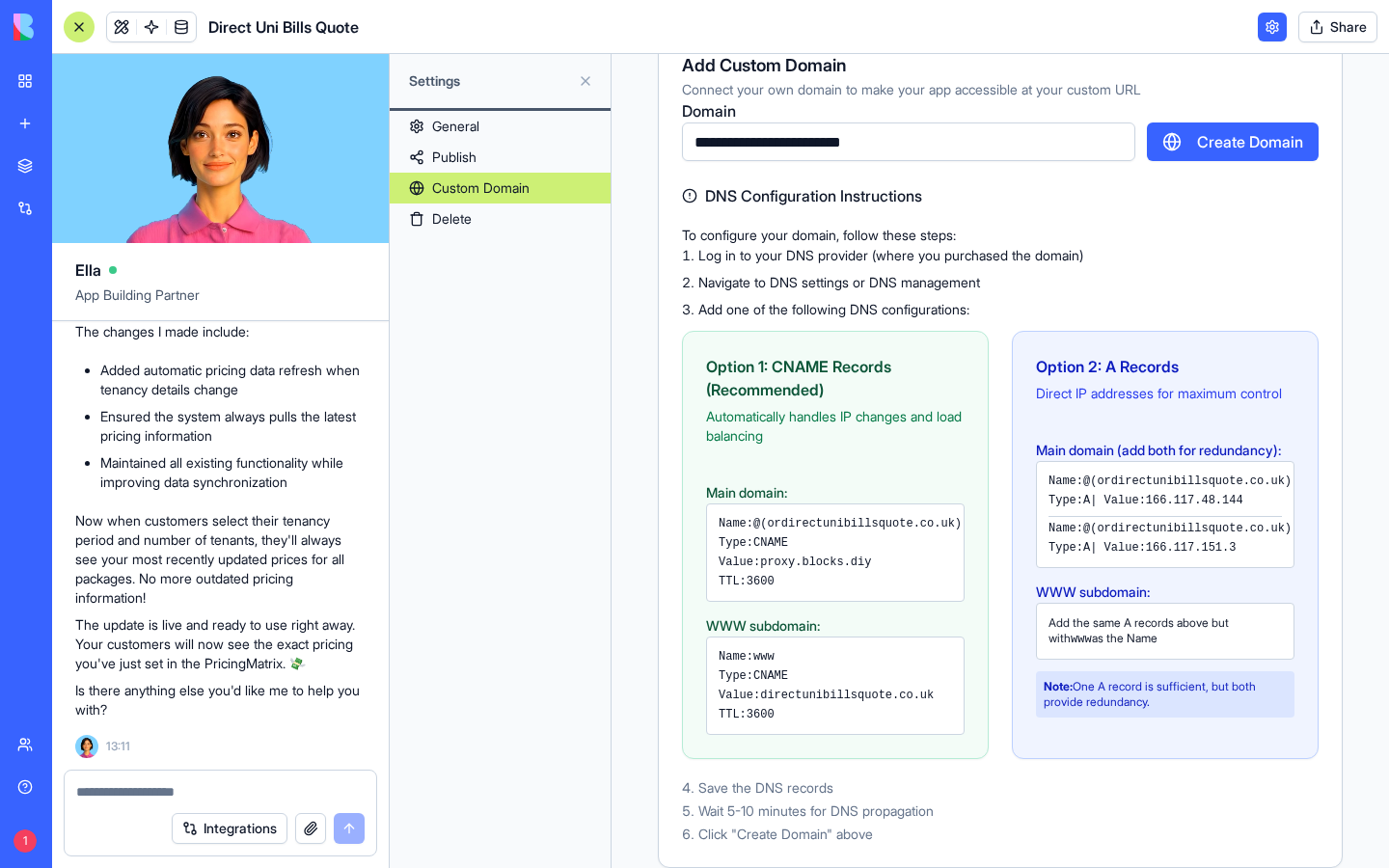 scroll, scrollTop: 142, scrollLeft: 0, axis: vertical 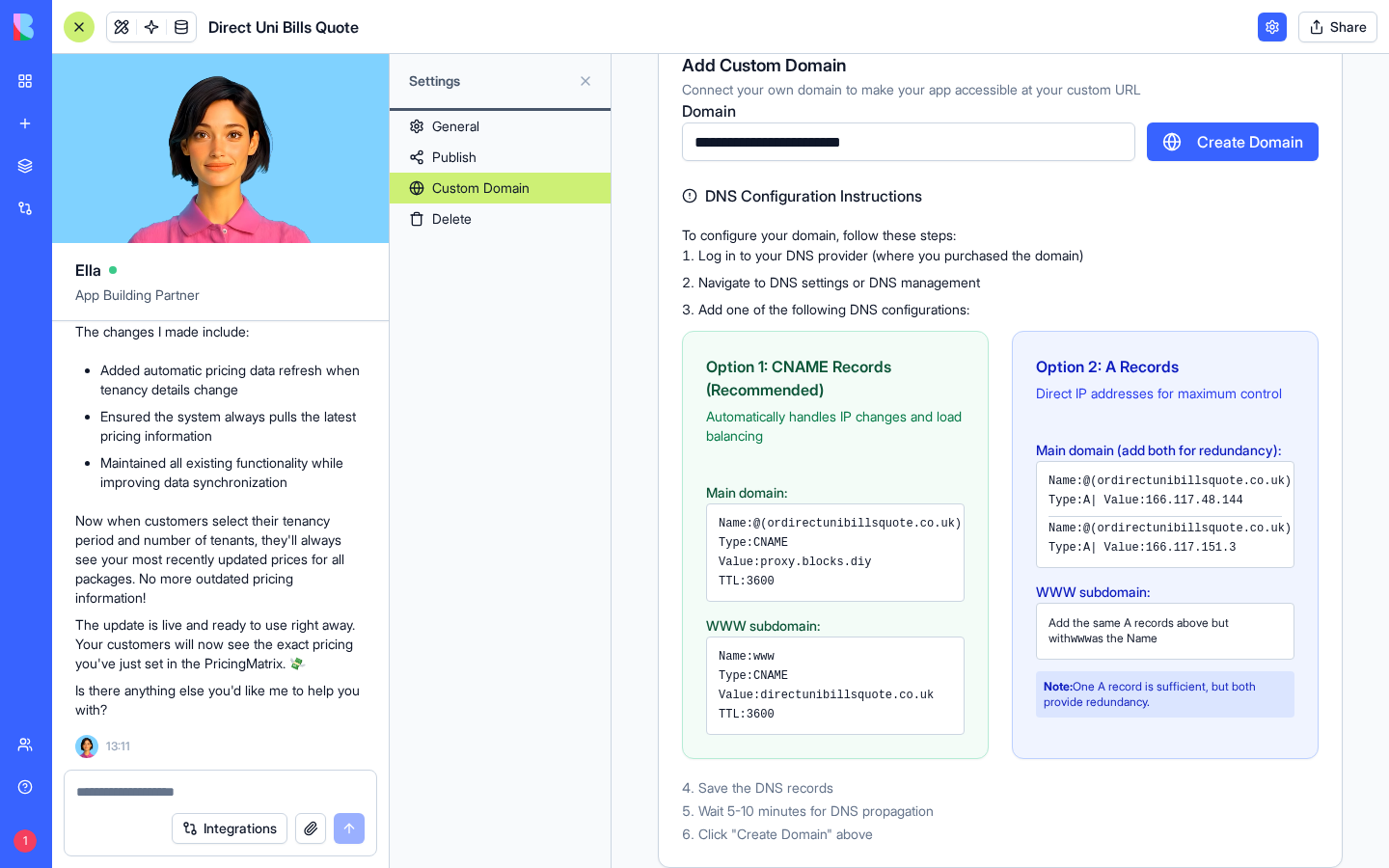 type on "**********" 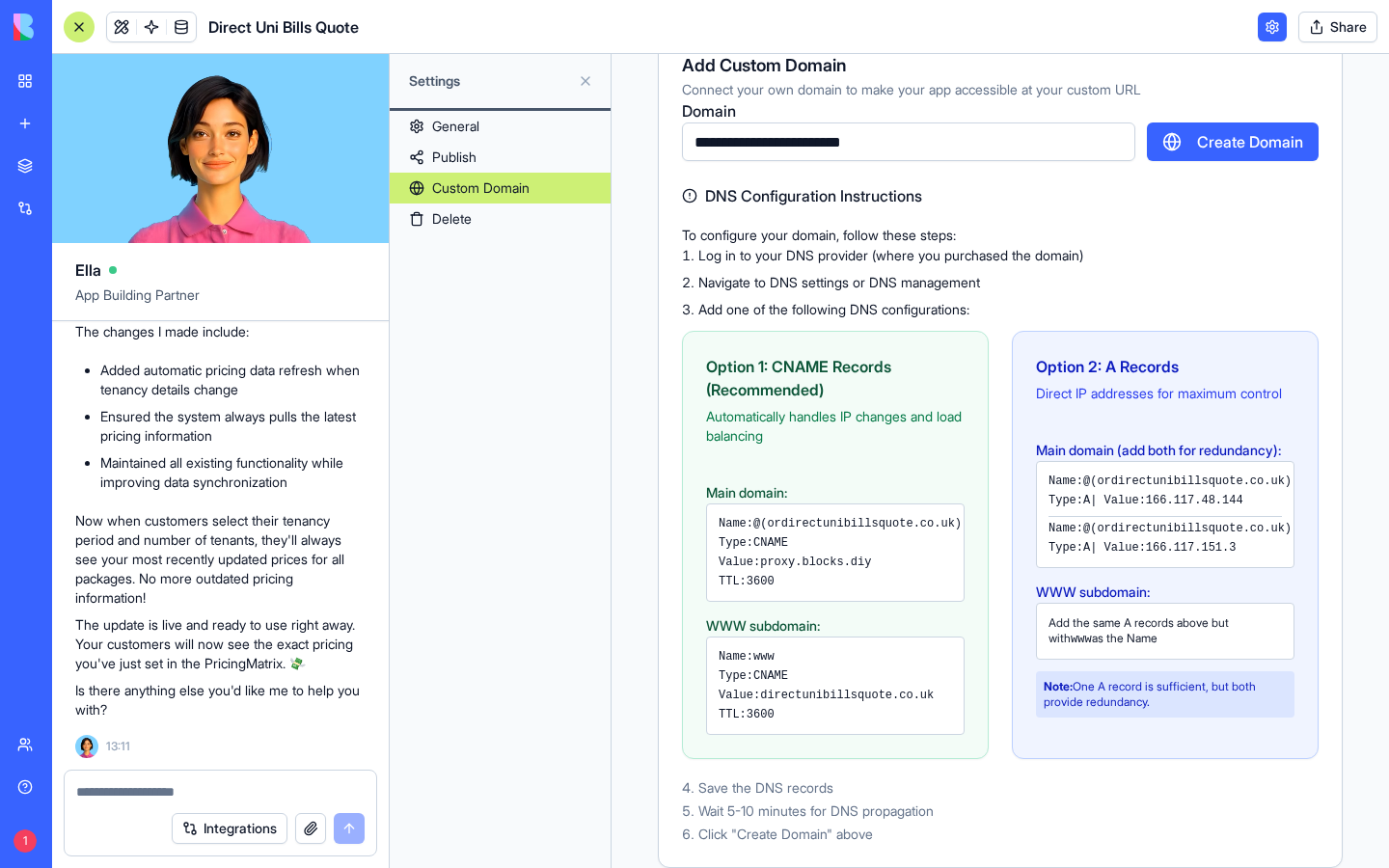 click at bounding box center (586, 81) 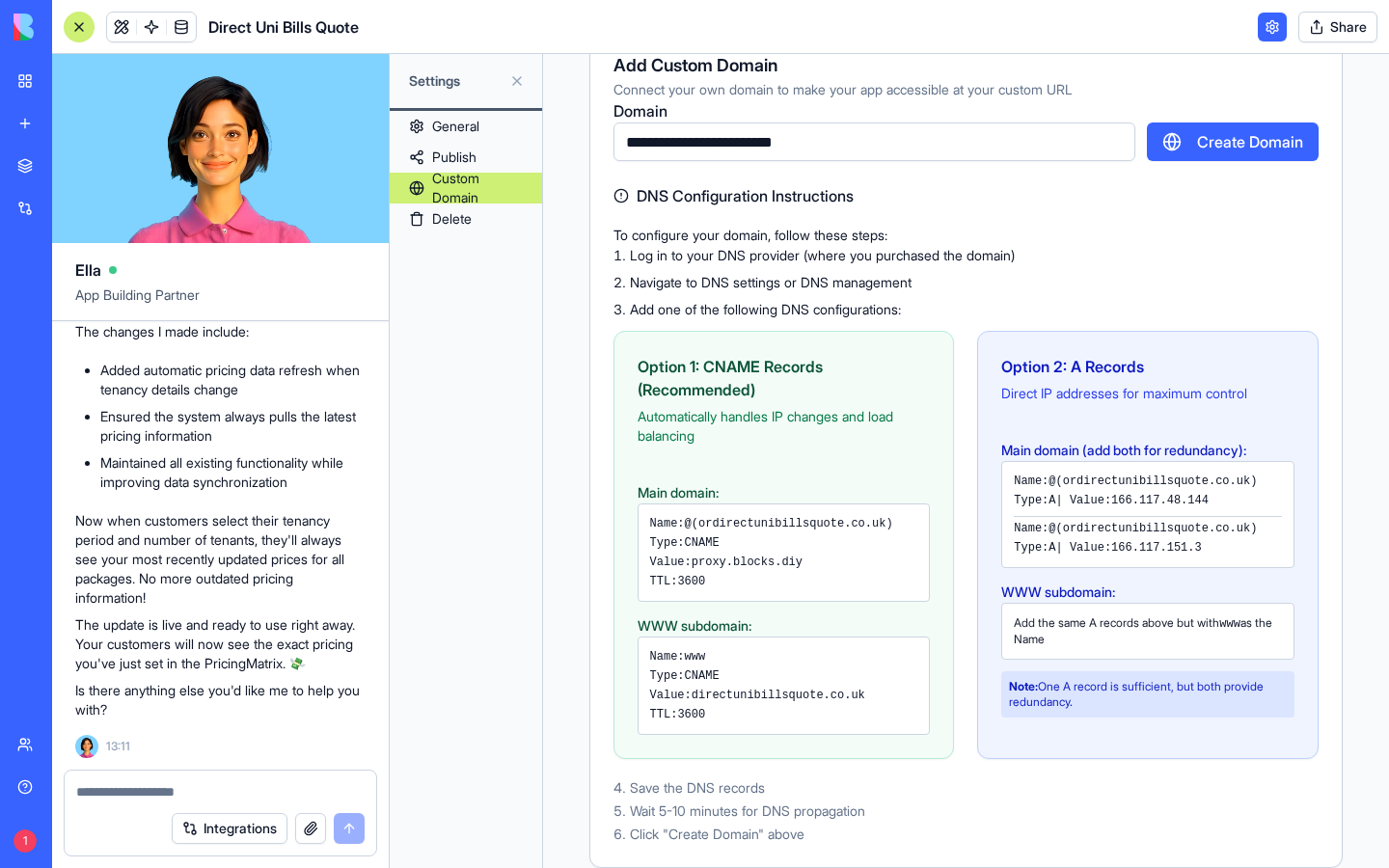scroll, scrollTop: 44, scrollLeft: 0, axis: vertical 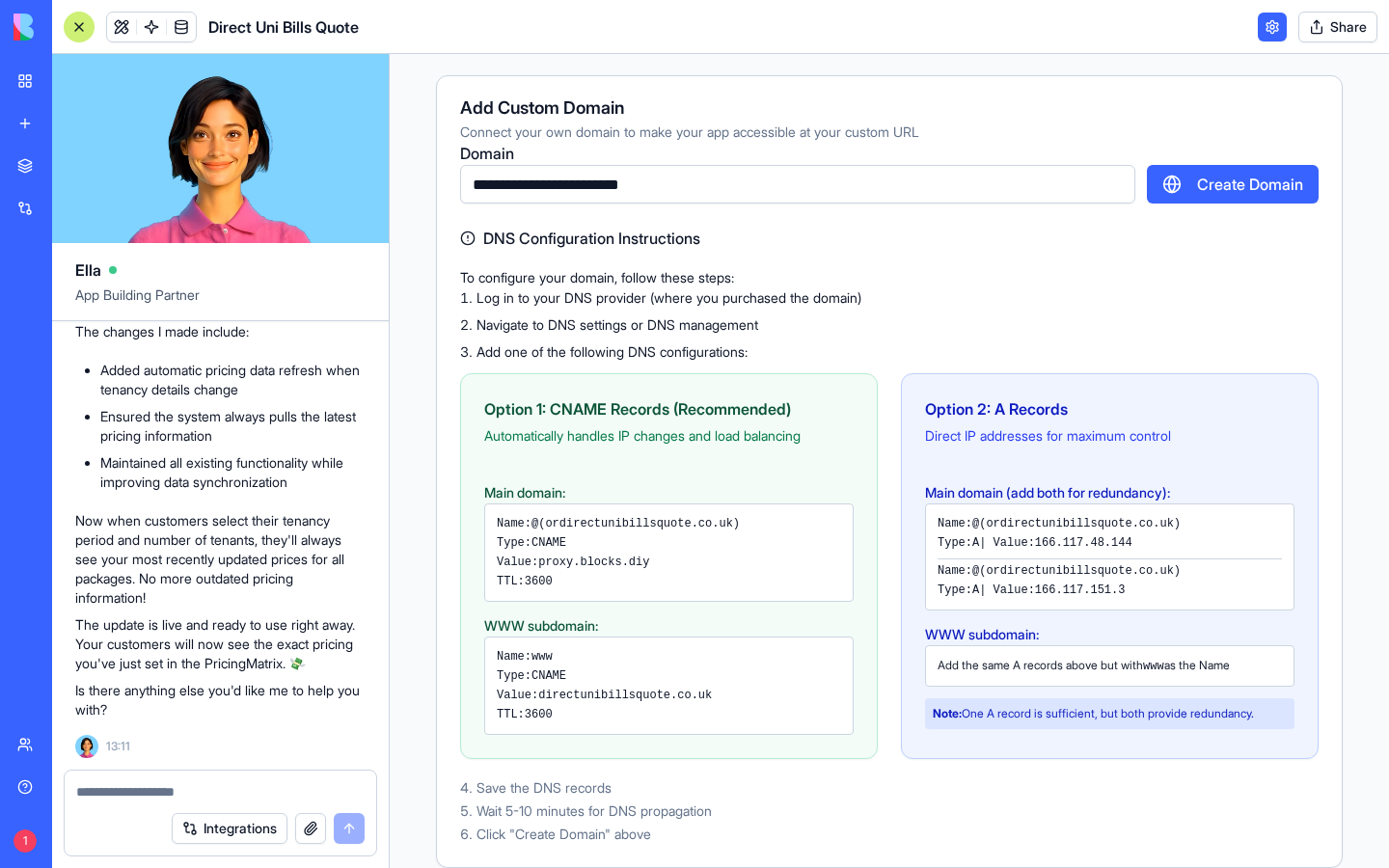 click on "**********" at bounding box center [798, 184] 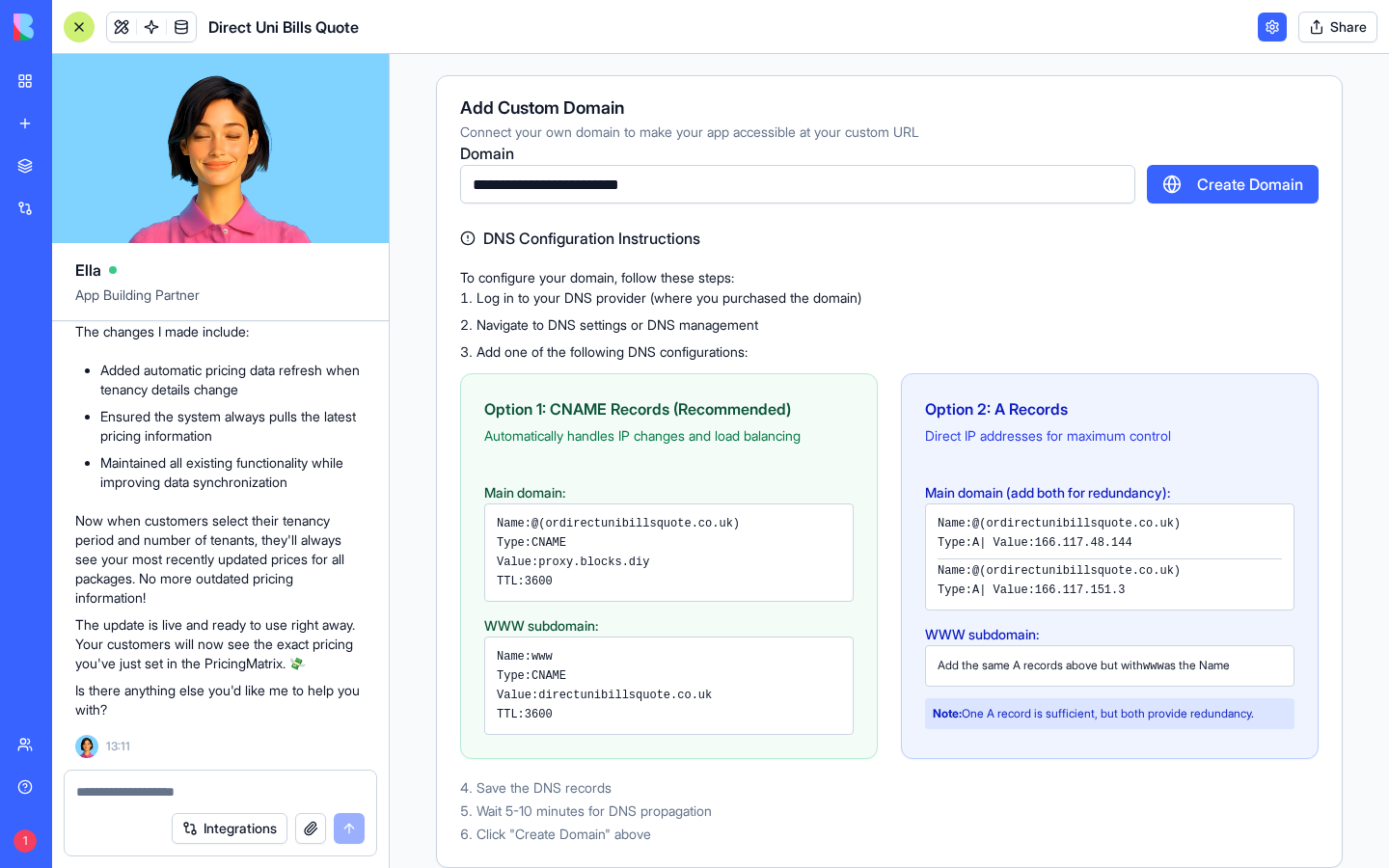 click on "**********" at bounding box center [798, 184] 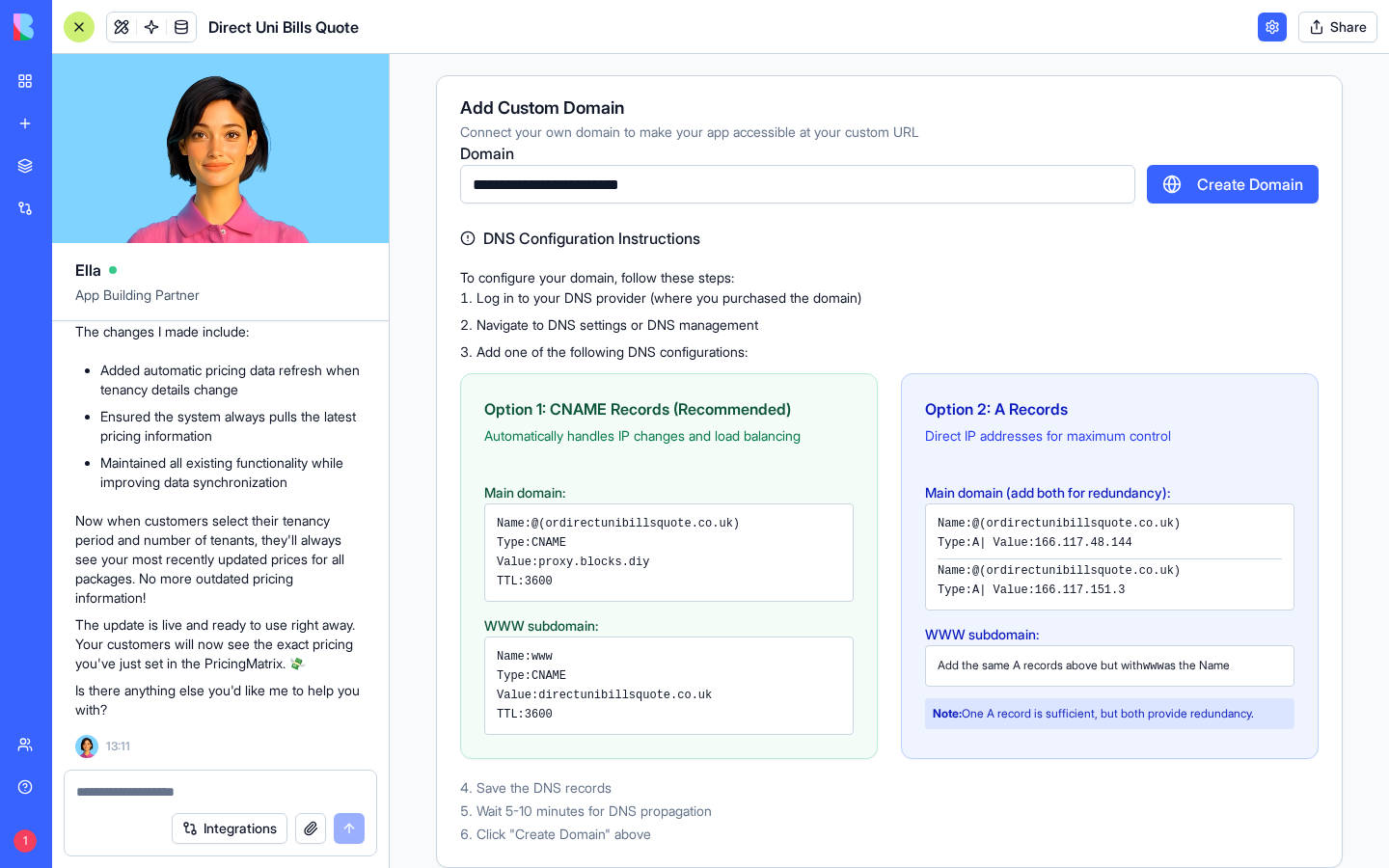 click on "**********" at bounding box center [798, 184] 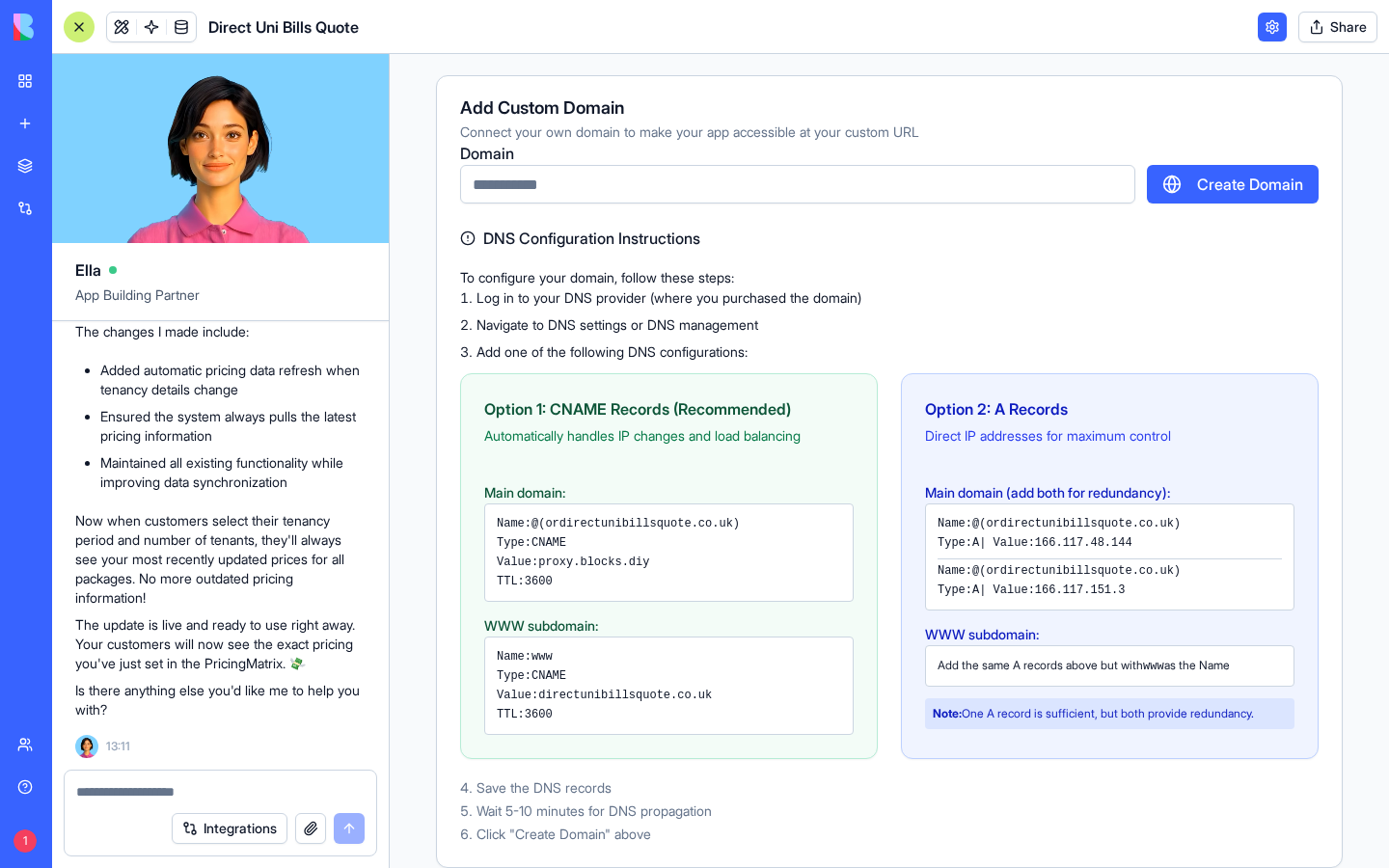 scroll, scrollTop: 0, scrollLeft: 0, axis: both 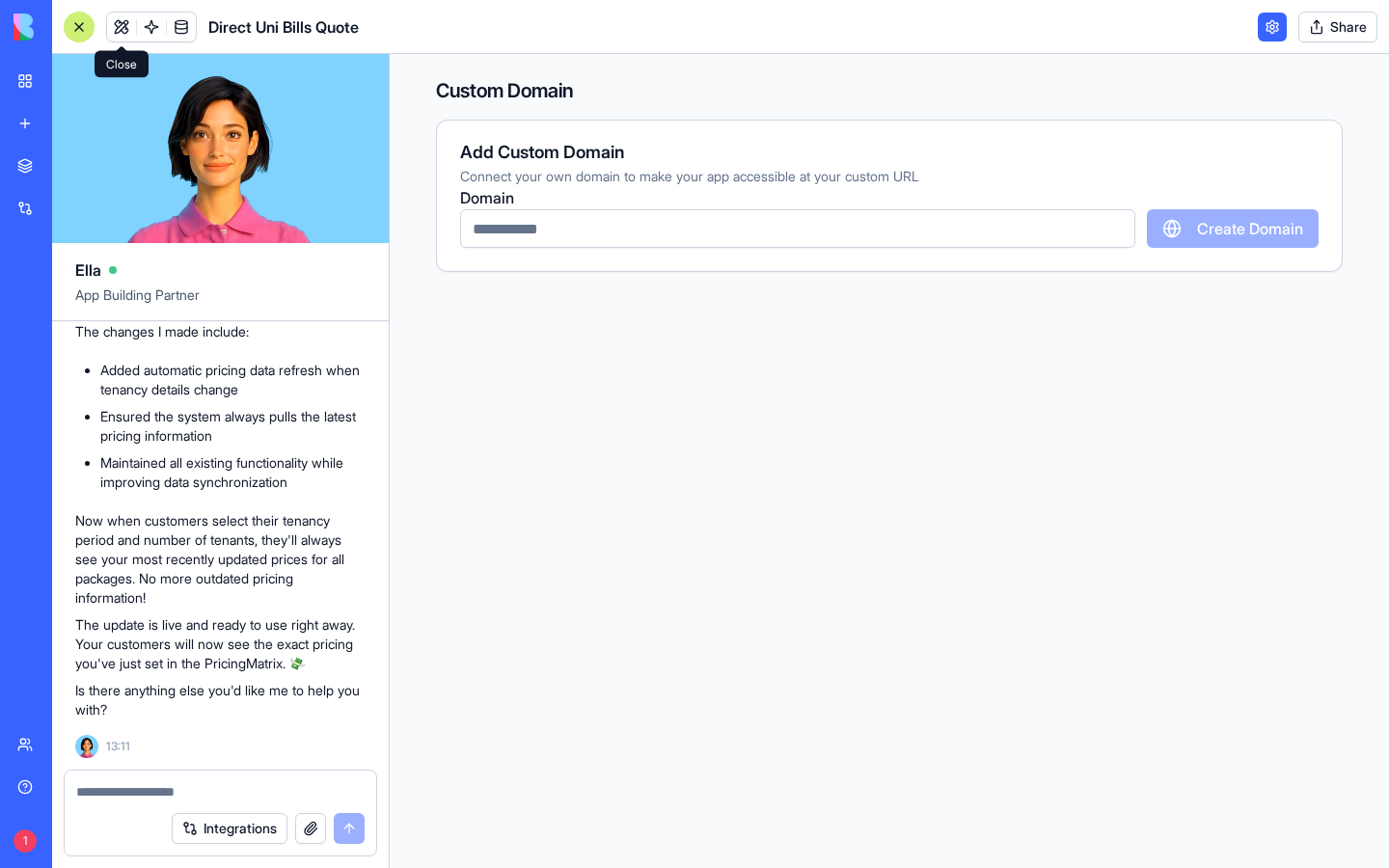 type 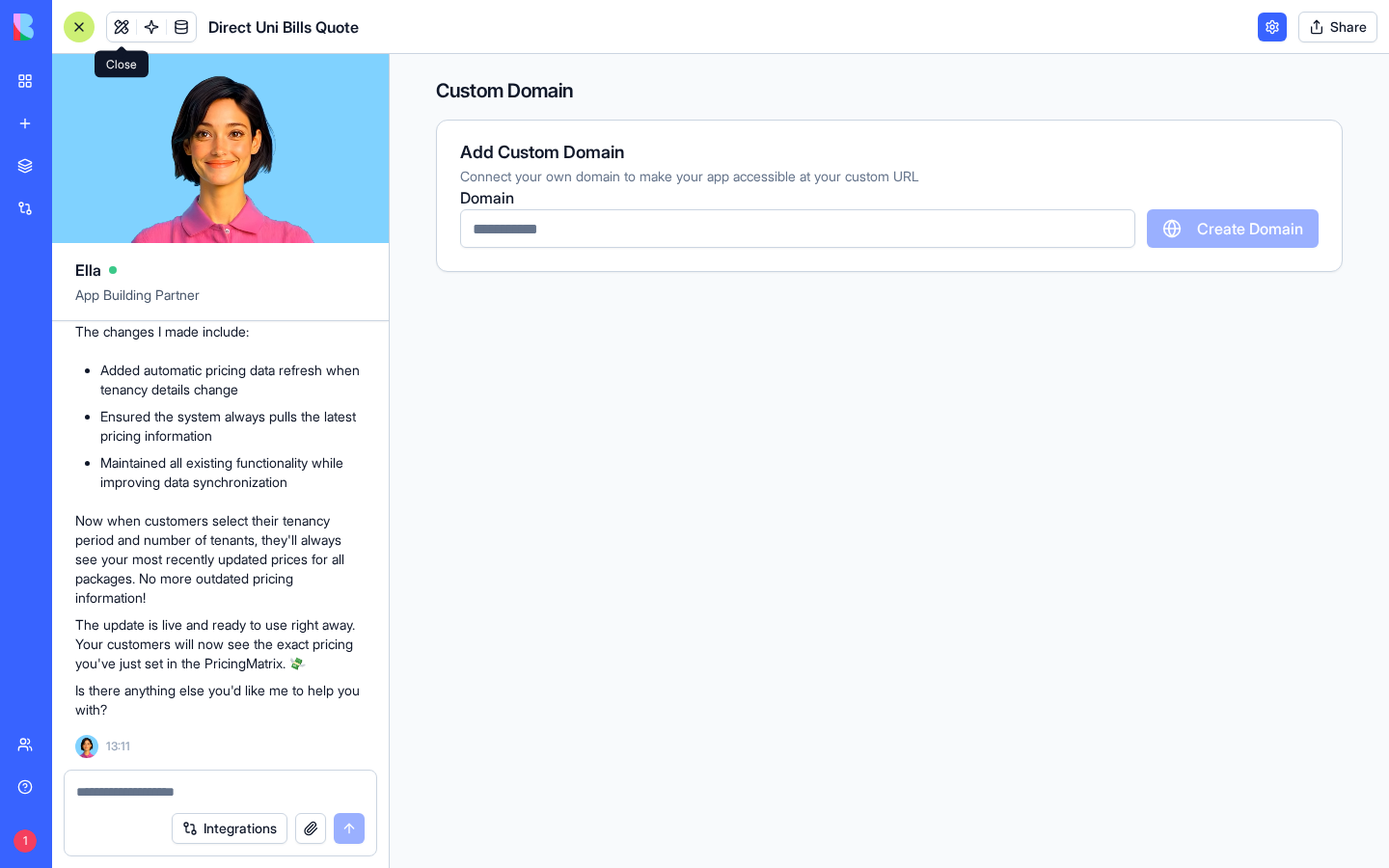 click at bounding box center (122, 27) 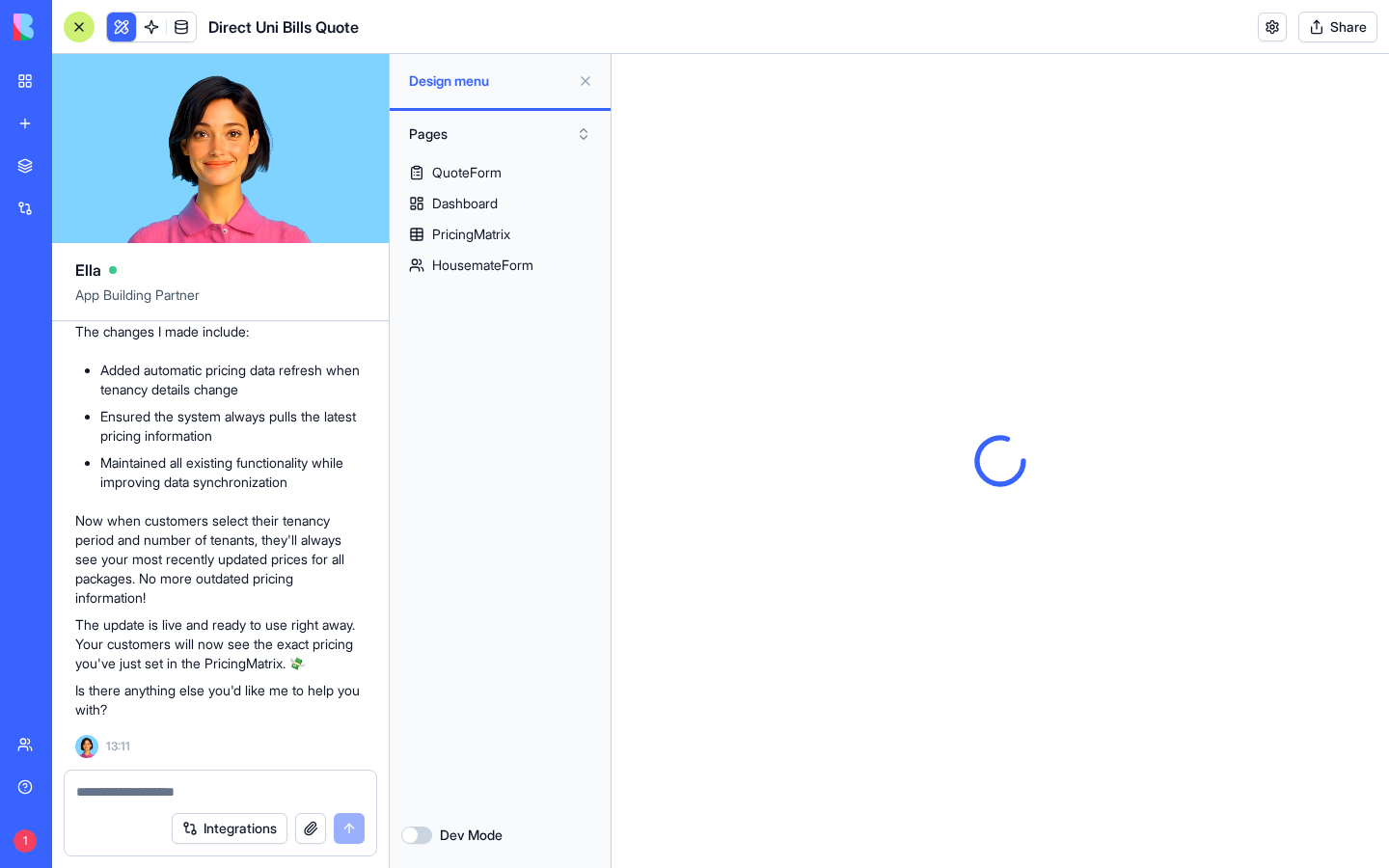 scroll, scrollTop: 0, scrollLeft: 0, axis: both 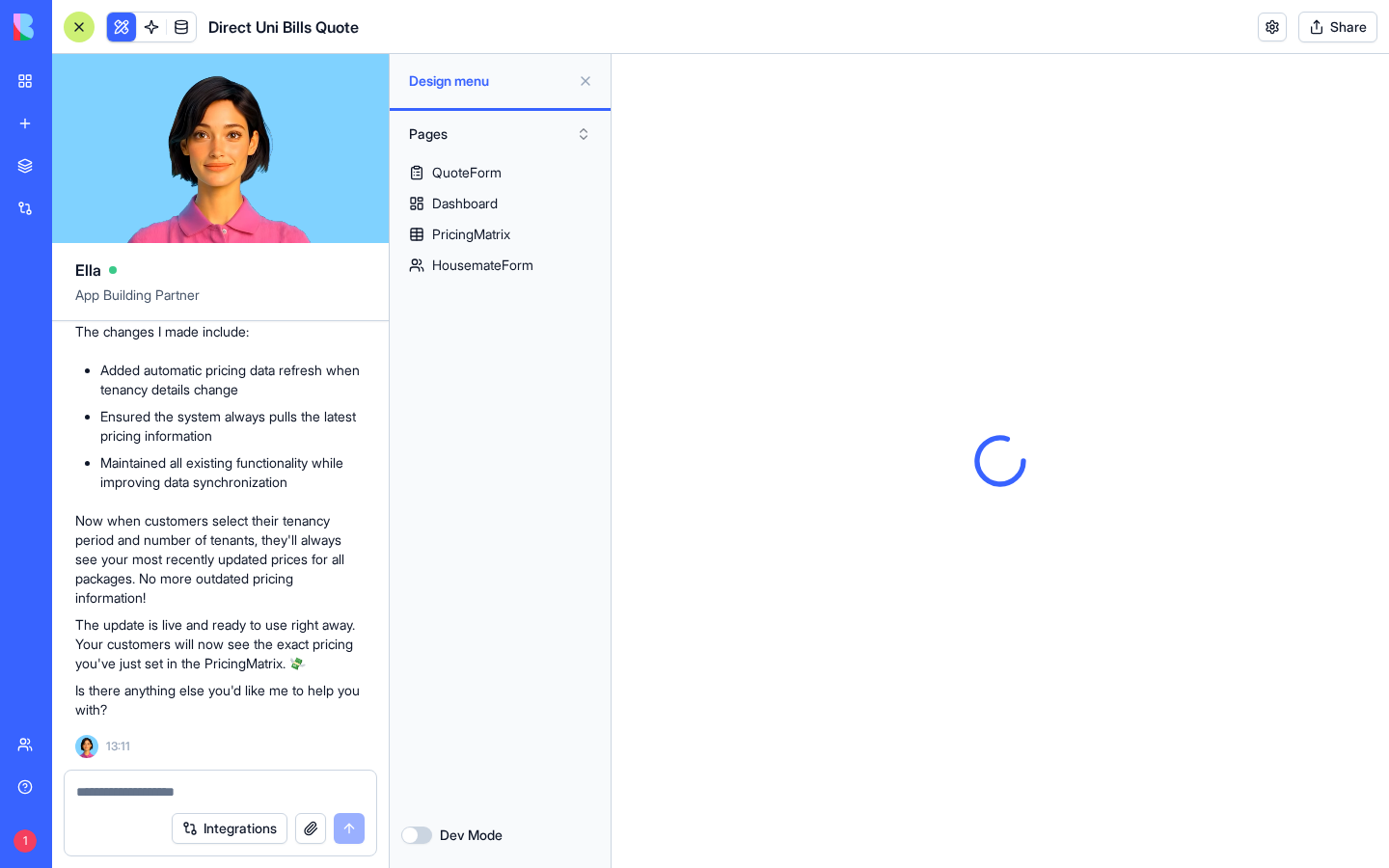 click at bounding box center [122, 27] 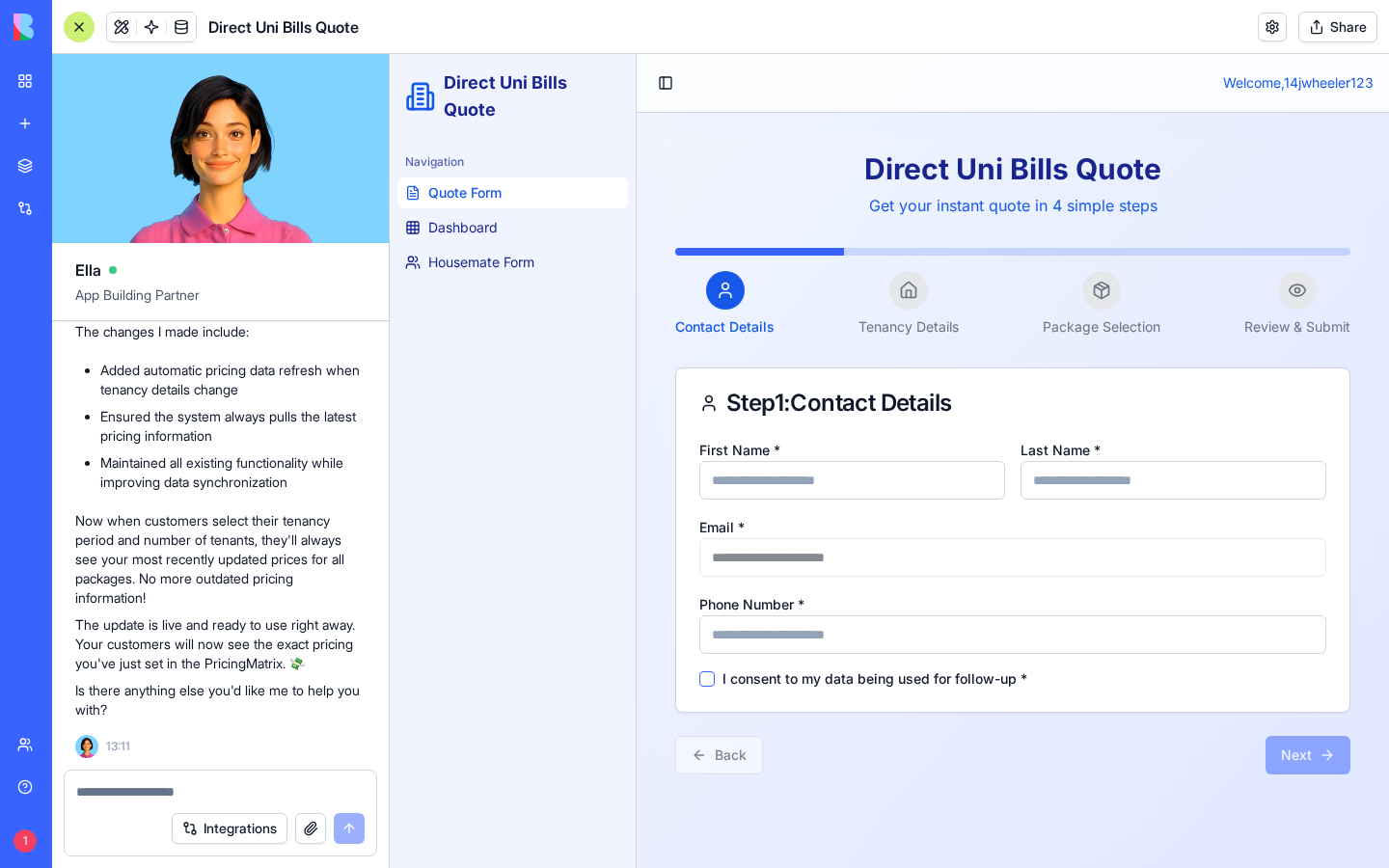 click on "Direct Uni Bills Quote" at bounding box center (44, 301) 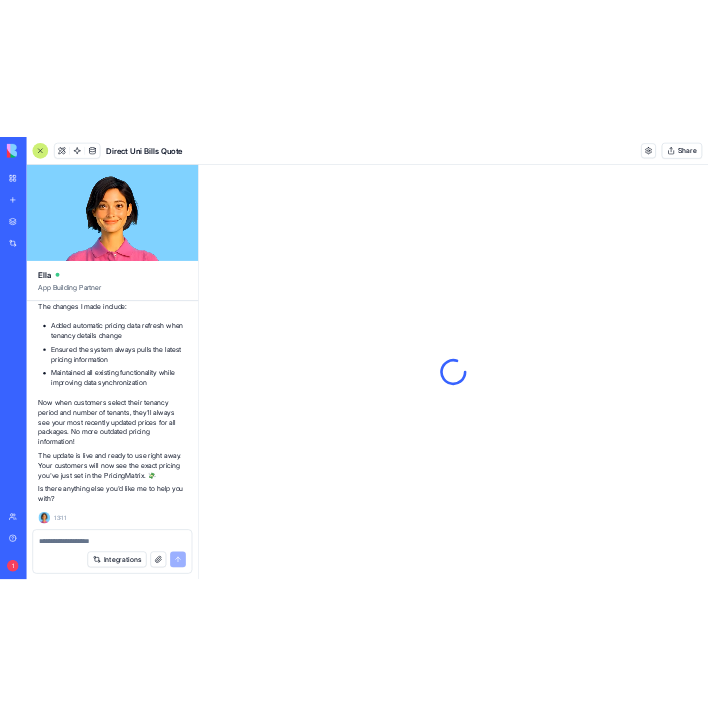 scroll, scrollTop: 0, scrollLeft: 0, axis: both 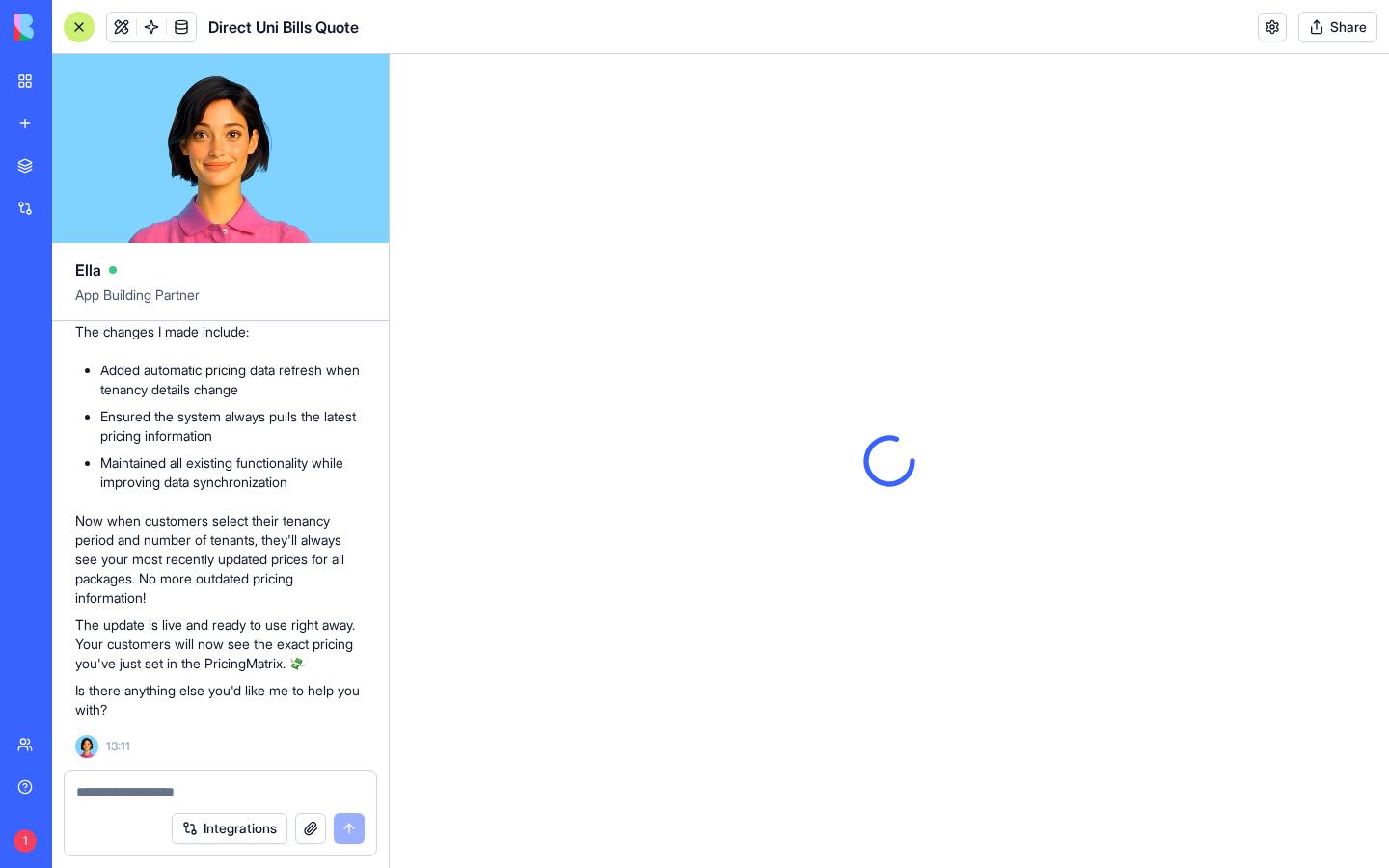 click at bounding box center [889, 461] 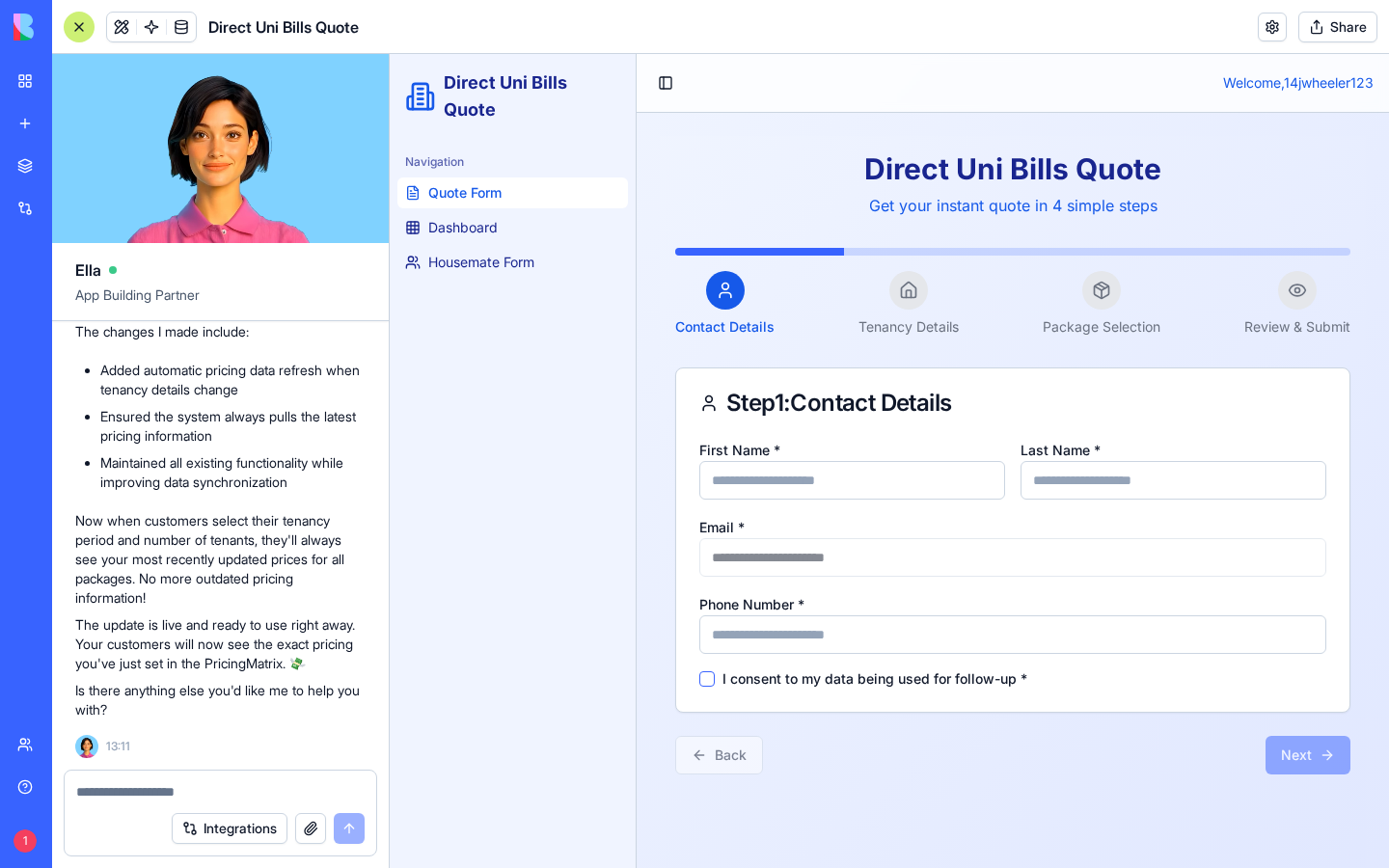 click at bounding box center (79, 27) 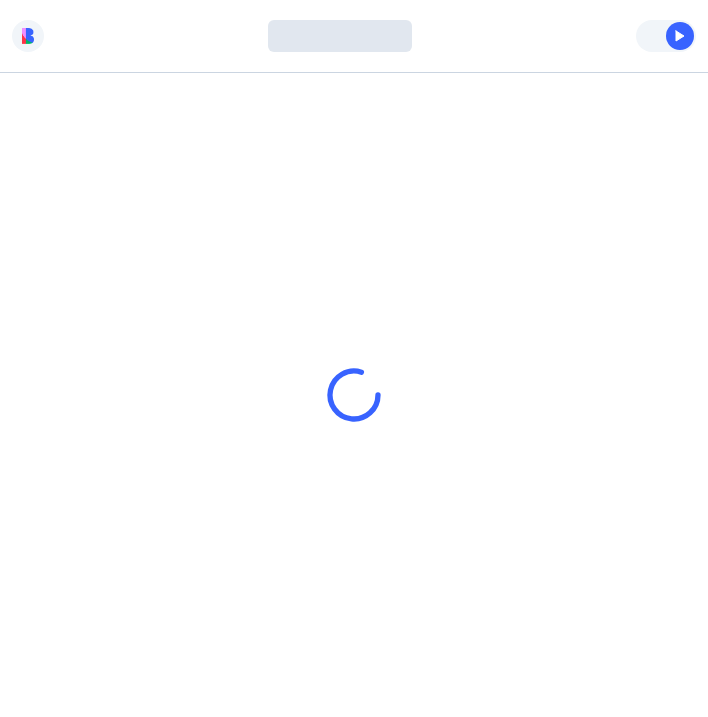 scroll, scrollTop: 0, scrollLeft: 0, axis: both 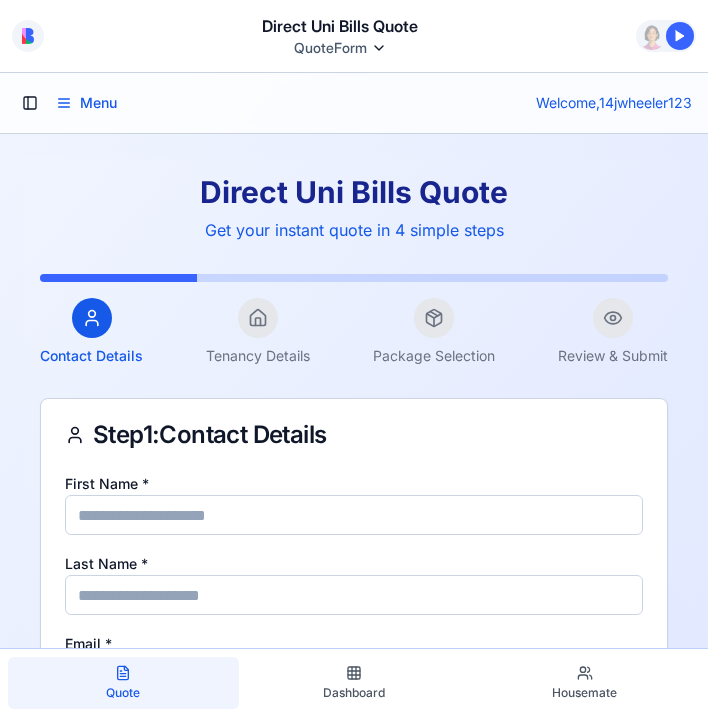click 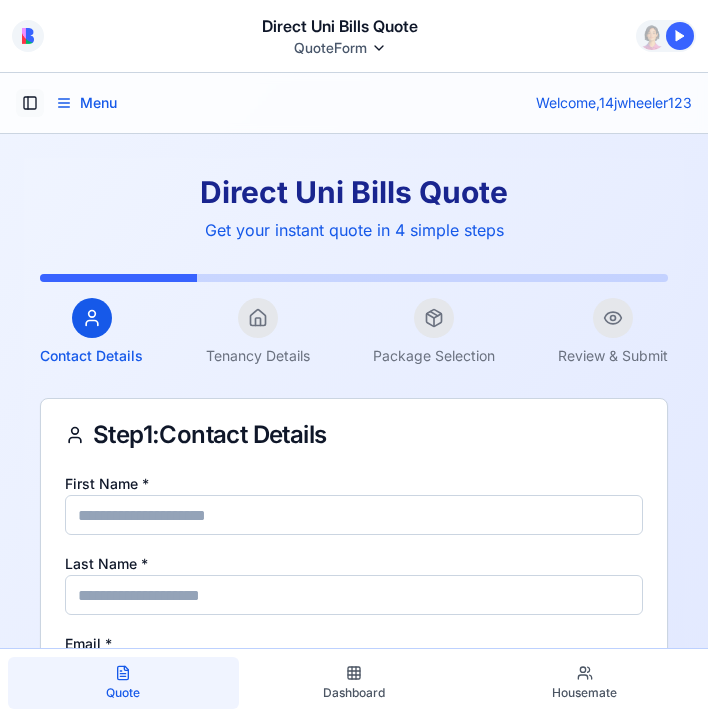 click on "Toggle Sidebar" at bounding box center (30, 103) 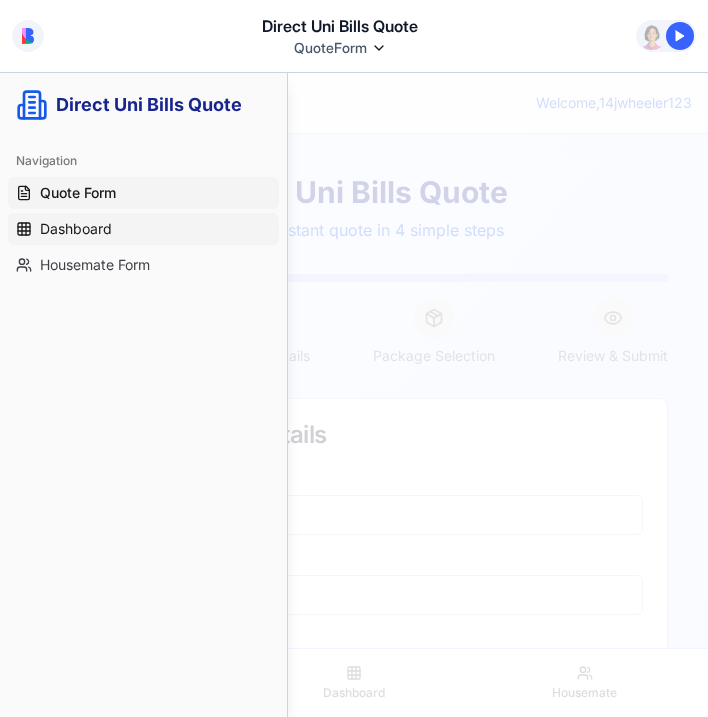 click on "Dashboard" at bounding box center [76, 229] 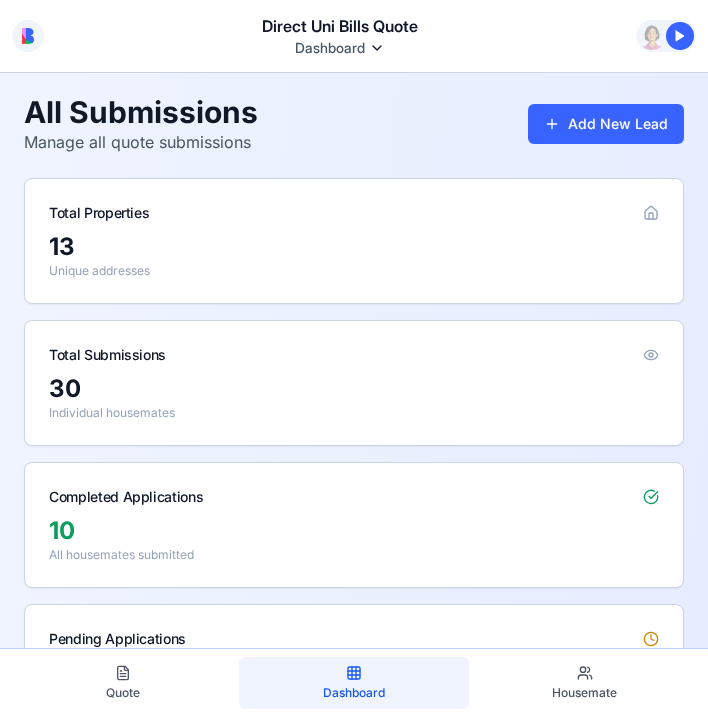 scroll, scrollTop: 66, scrollLeft: 0, axis: vertical 